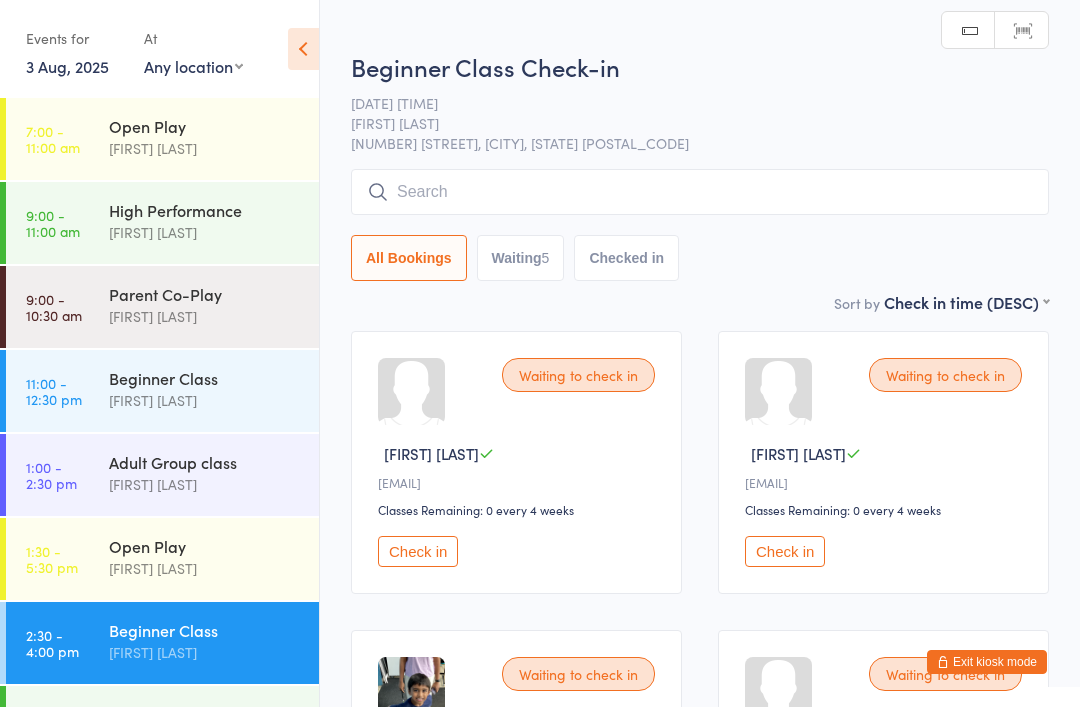 scroll, scrollTop: 0, scrollLeft: 0, axis: both 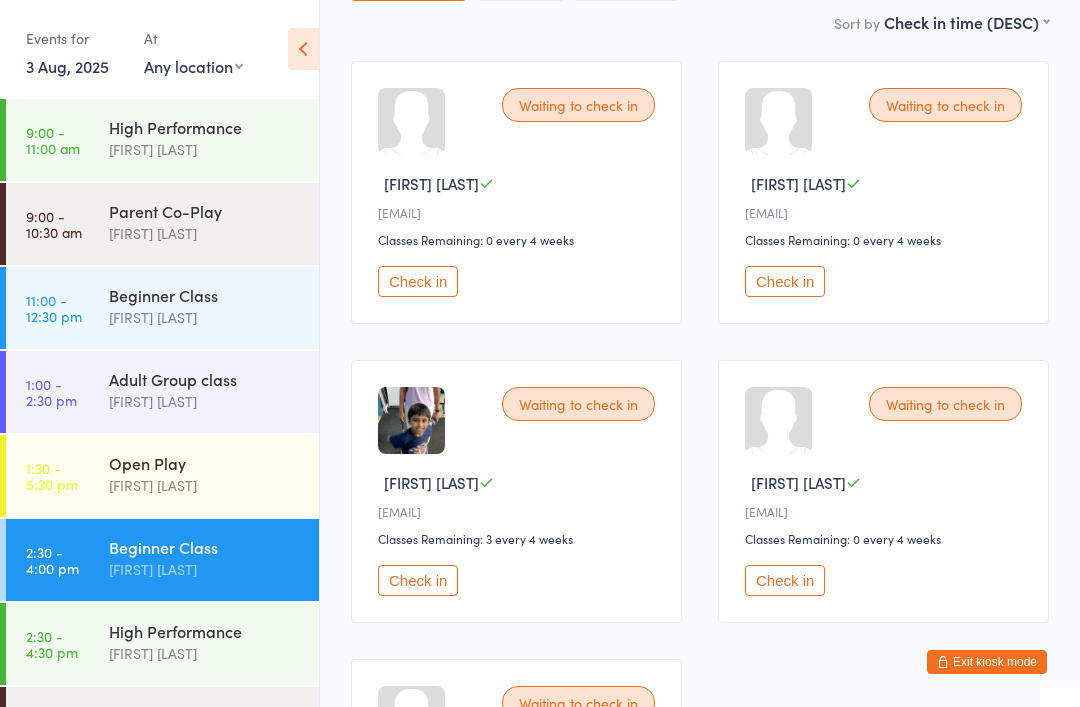 click on "High Performance" at bounding box center (205, 631) 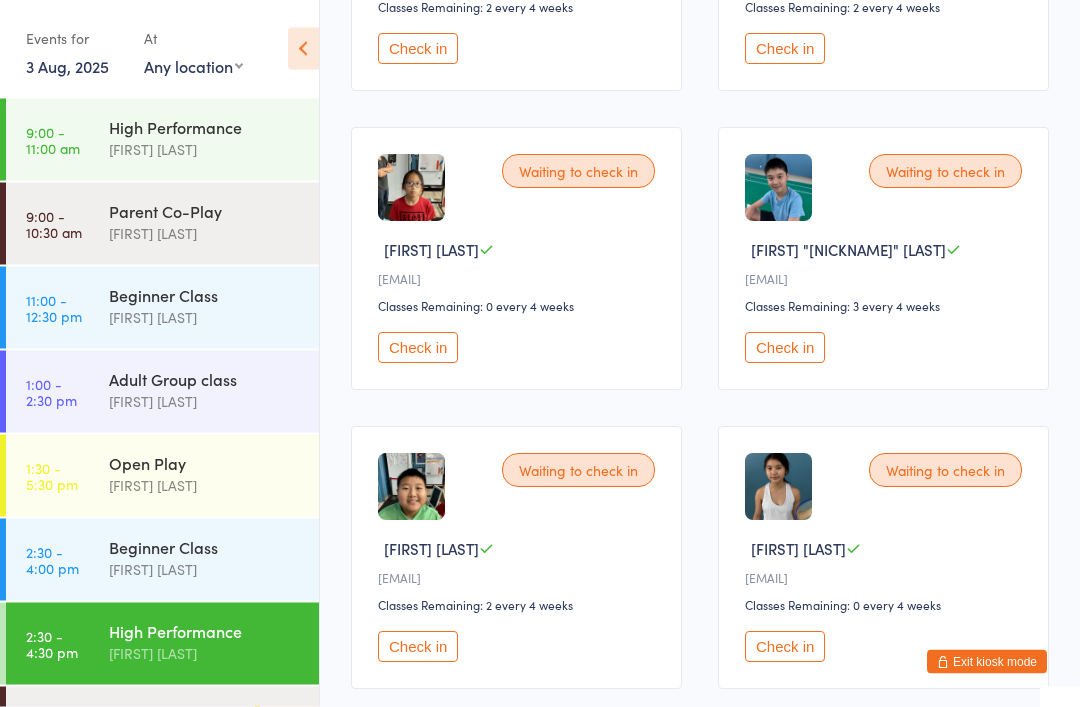scroll, scrollTop: 1401, scrollLeft: 0, axis: vertical 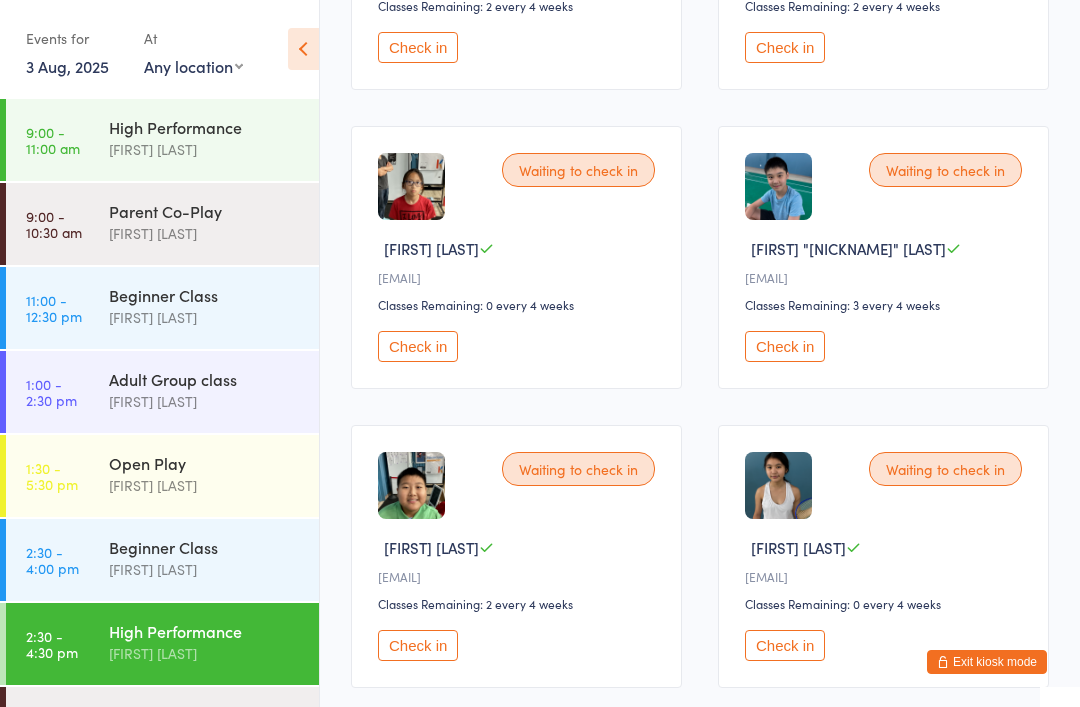 click on "Check in" at bounding box center (418, 645) 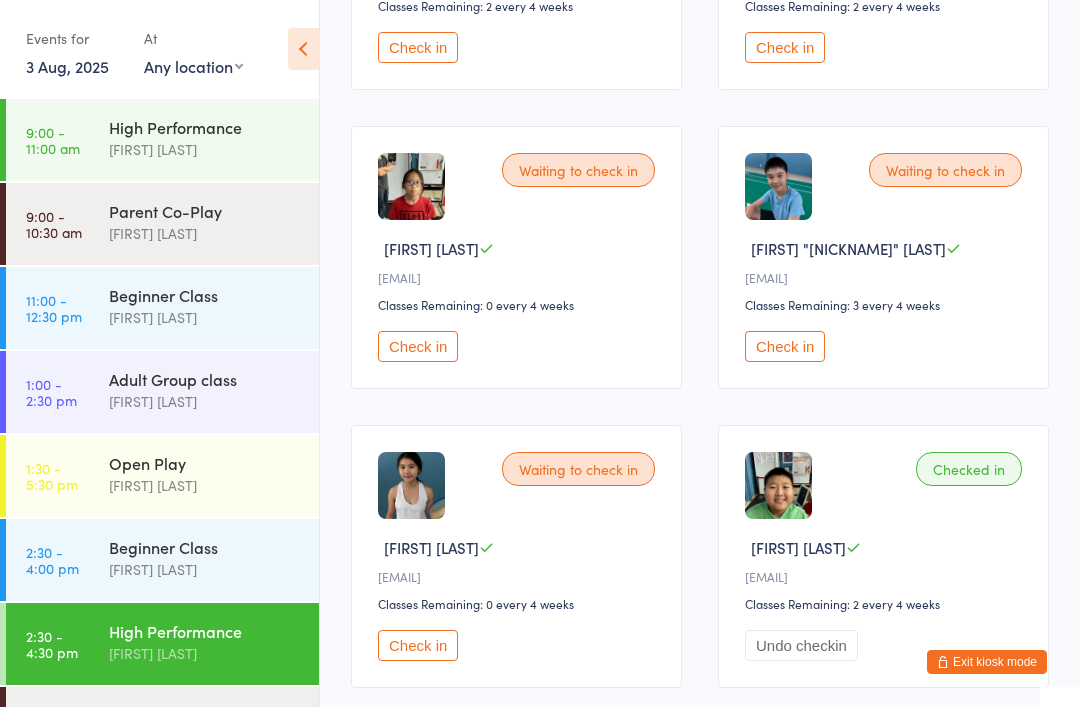 click on "Parent Co-Play" at bounding box center (205, 715) 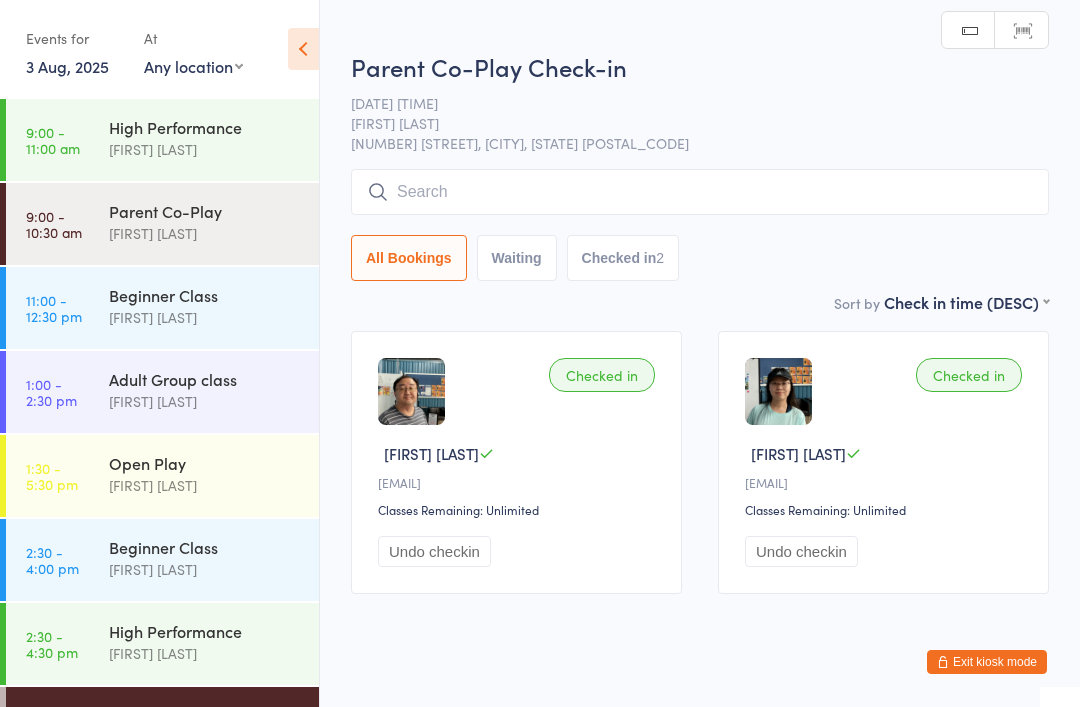 click at bounding box center [700, 192] 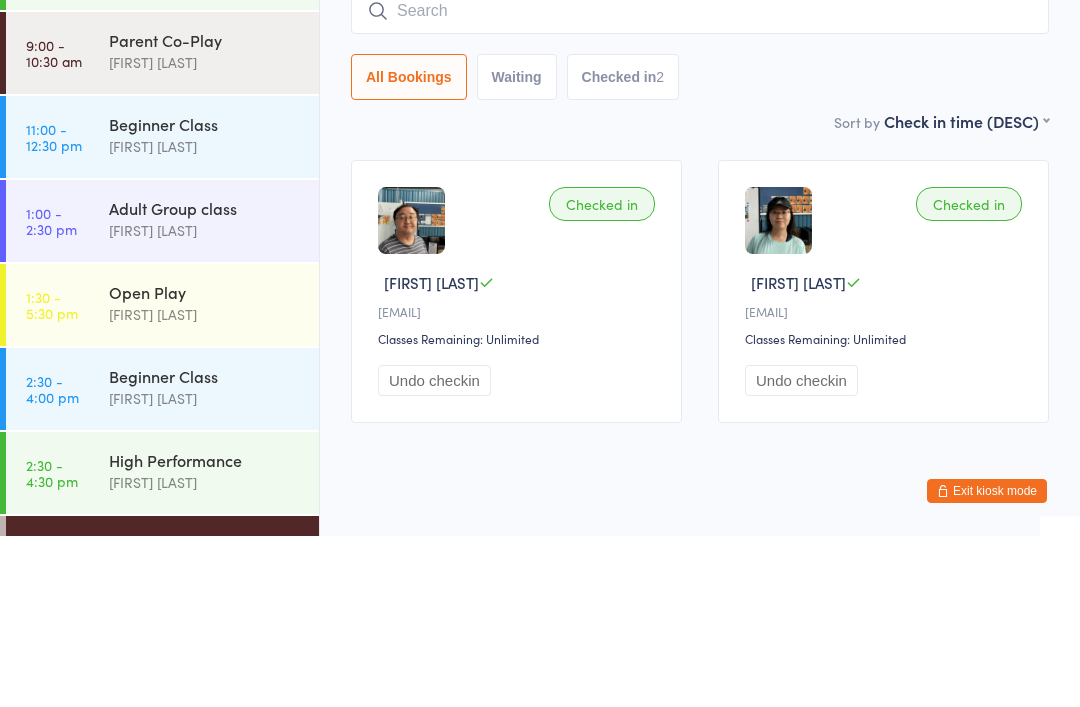 scroll, scrollTop: 51, scrollLeft: 0, axis: vertical 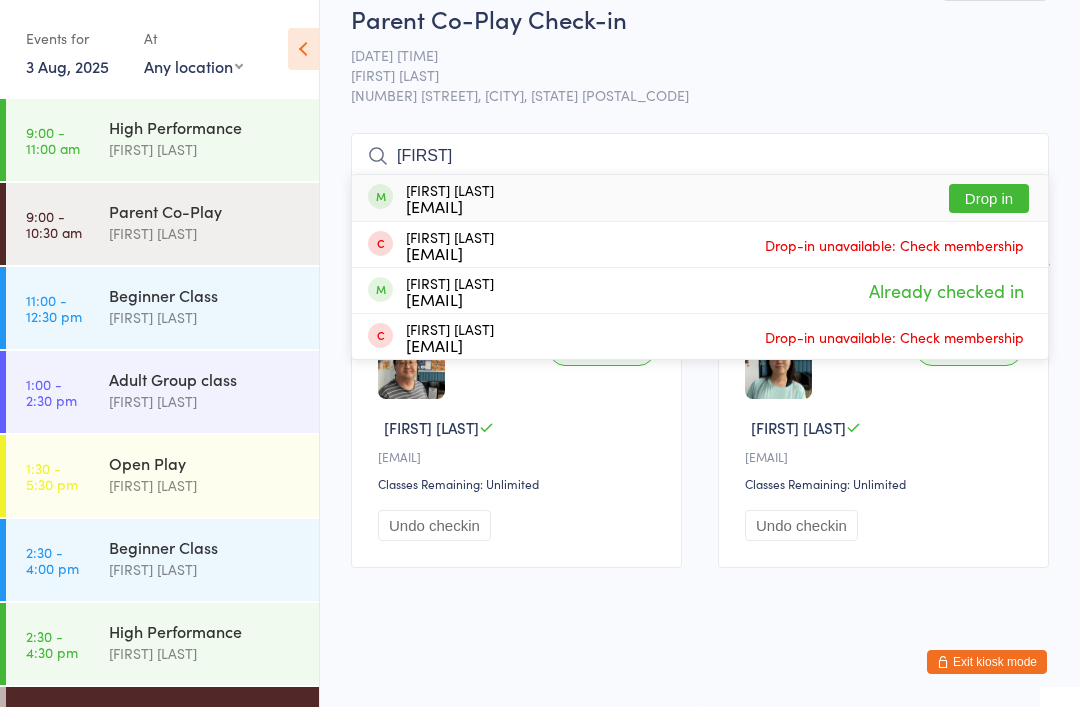 type on "A" 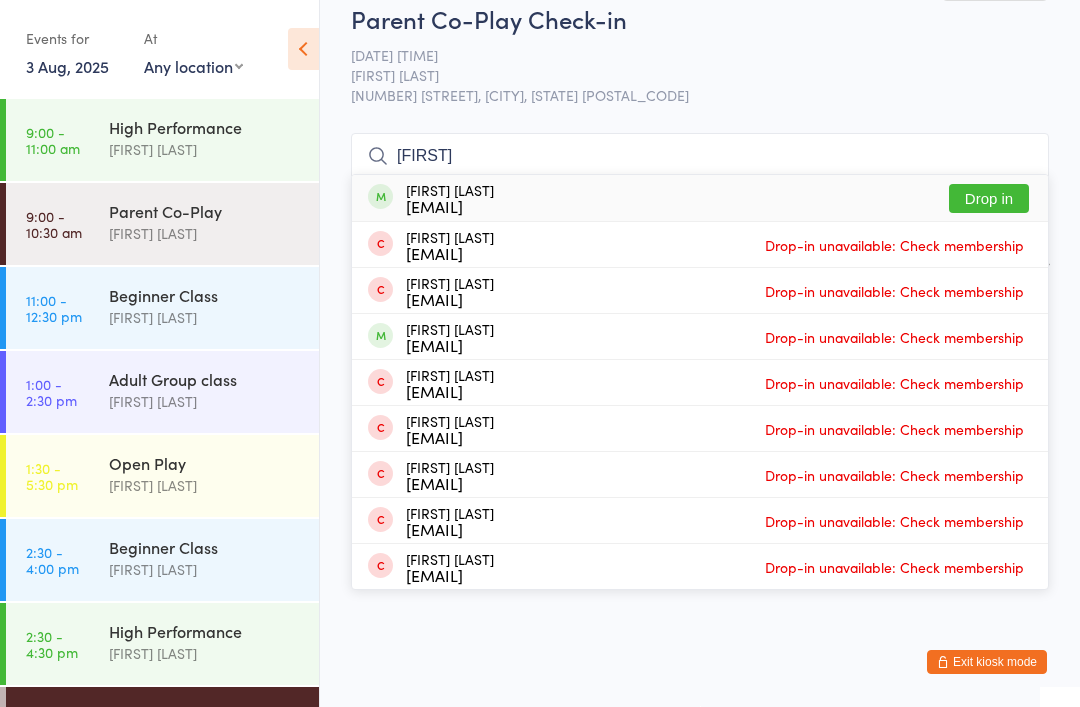 type on "[FIRST]" 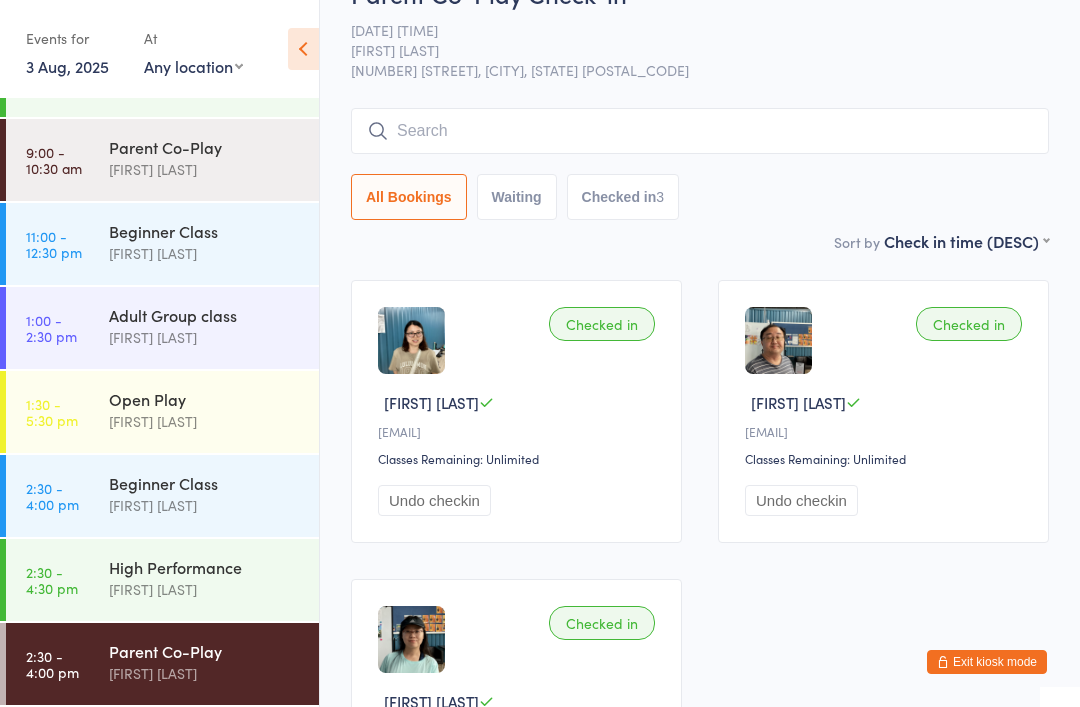 scroll, scrollTop: 147, scrollLeft: 0, axis: vertical 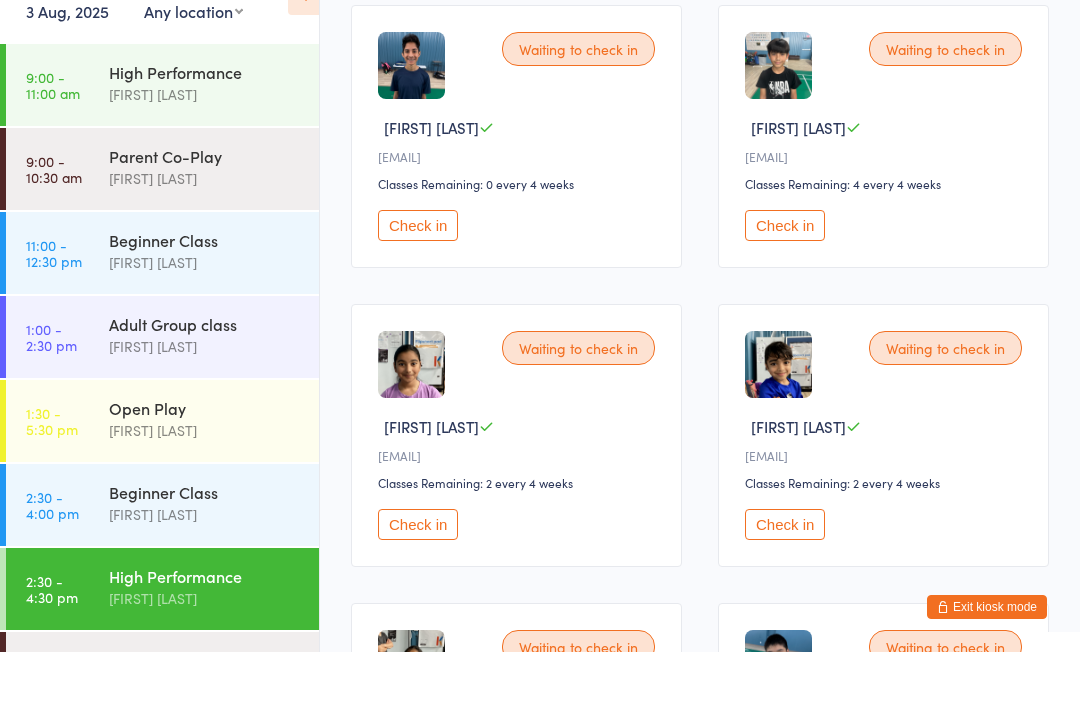 click on "Check in" at bounding box center [418, 579] 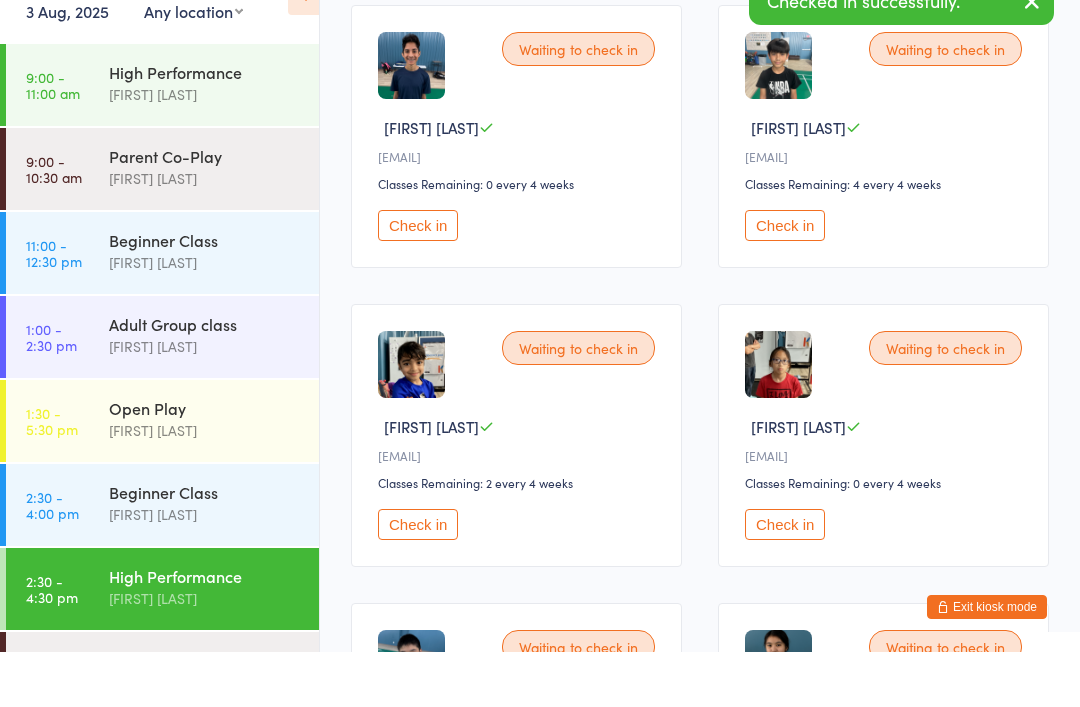 scroll, scrollTop: 925, scrollLeft: 0, axis: vertical 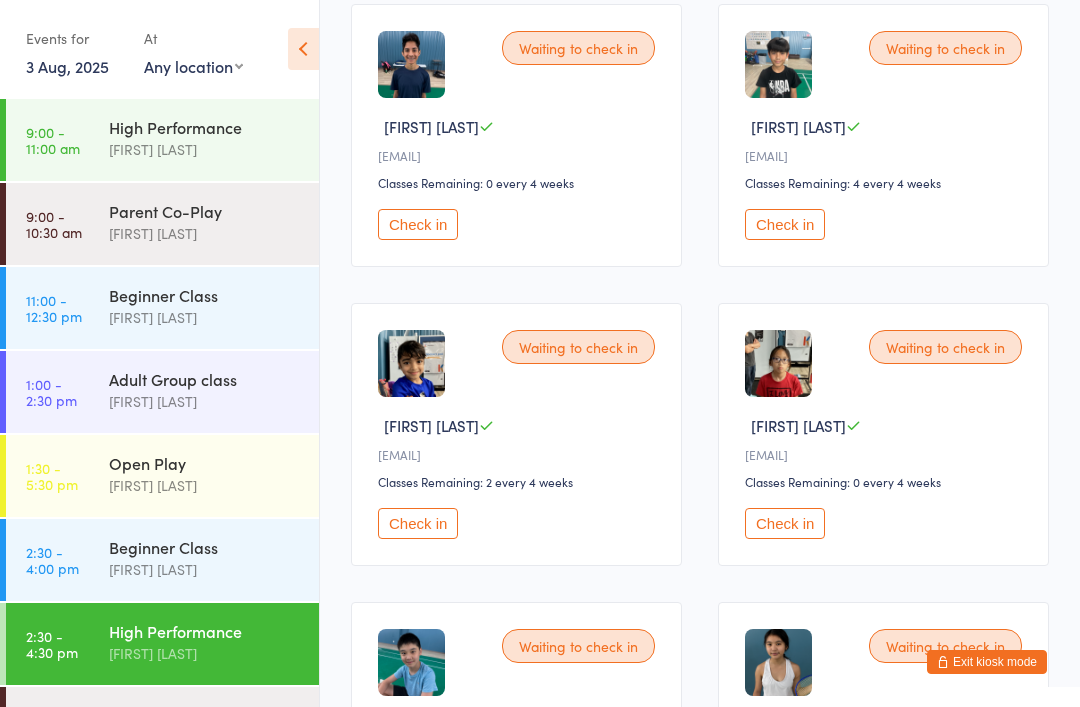 click on "Check in" at bounding box center [418, 523] 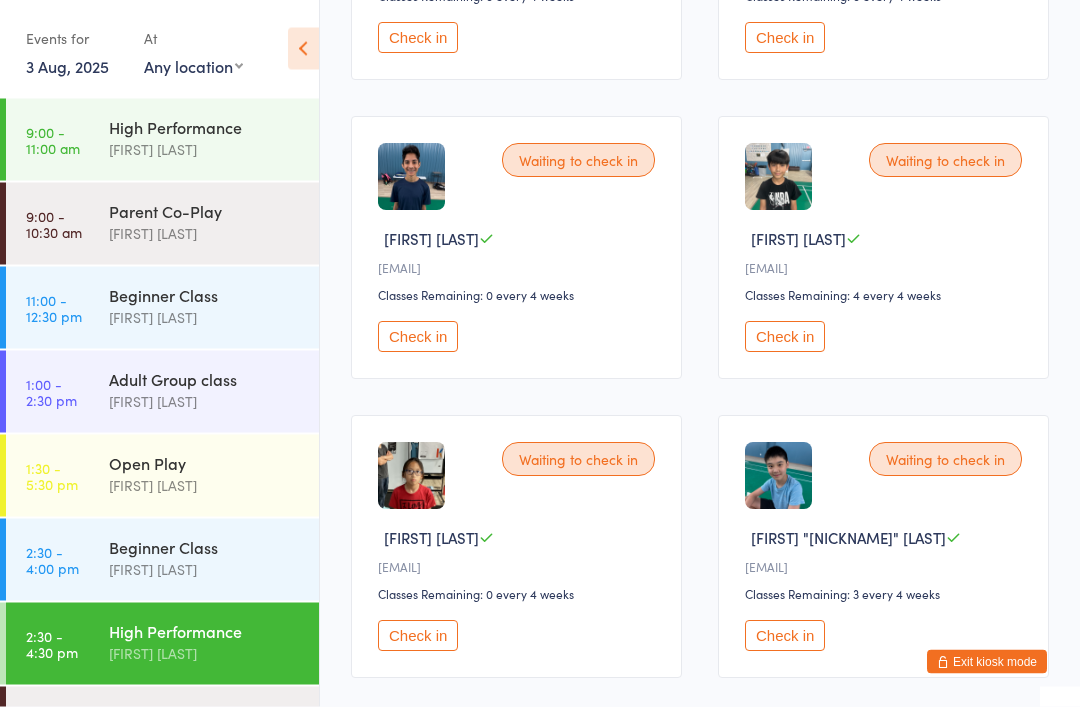 scroll, scrollTop: 813, scrollLeft: 0, axis: vertical 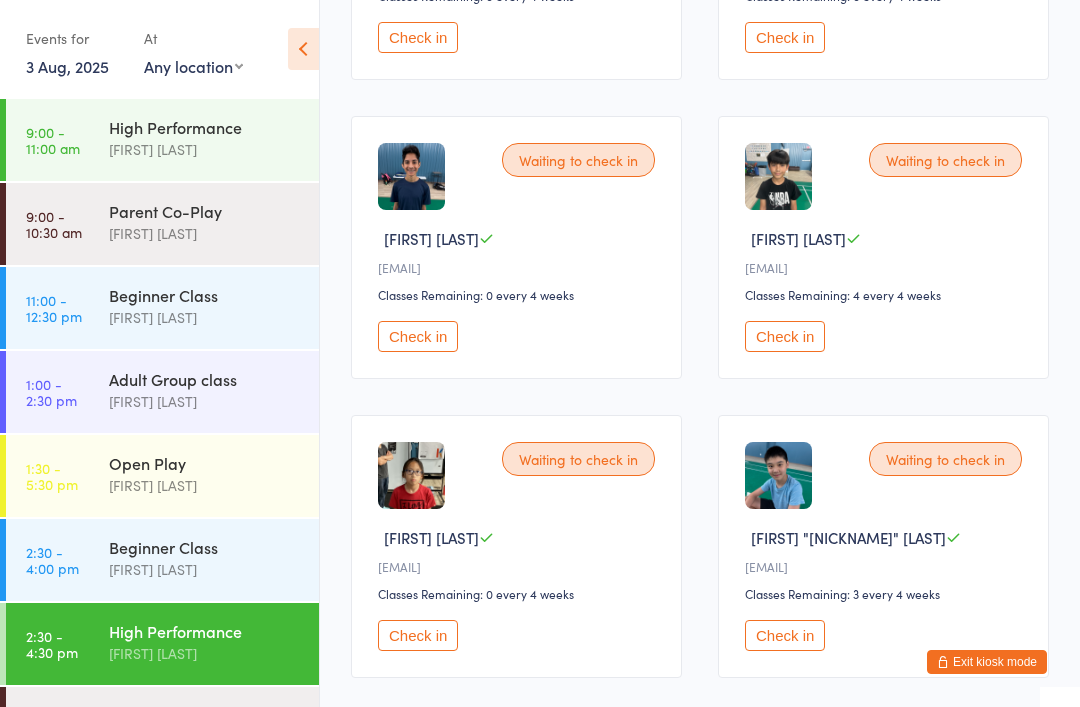 click on "Check in" at bounding box center (418, 635) 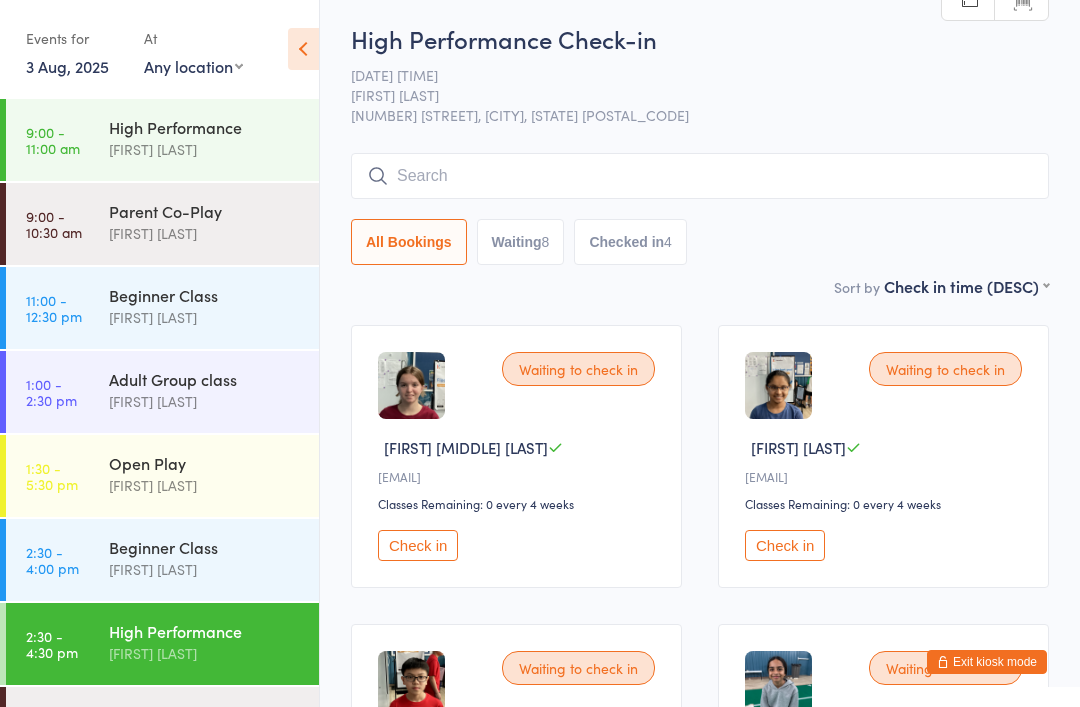 scroll, scrollTop: 0, scrollLeft: 0, axis: both 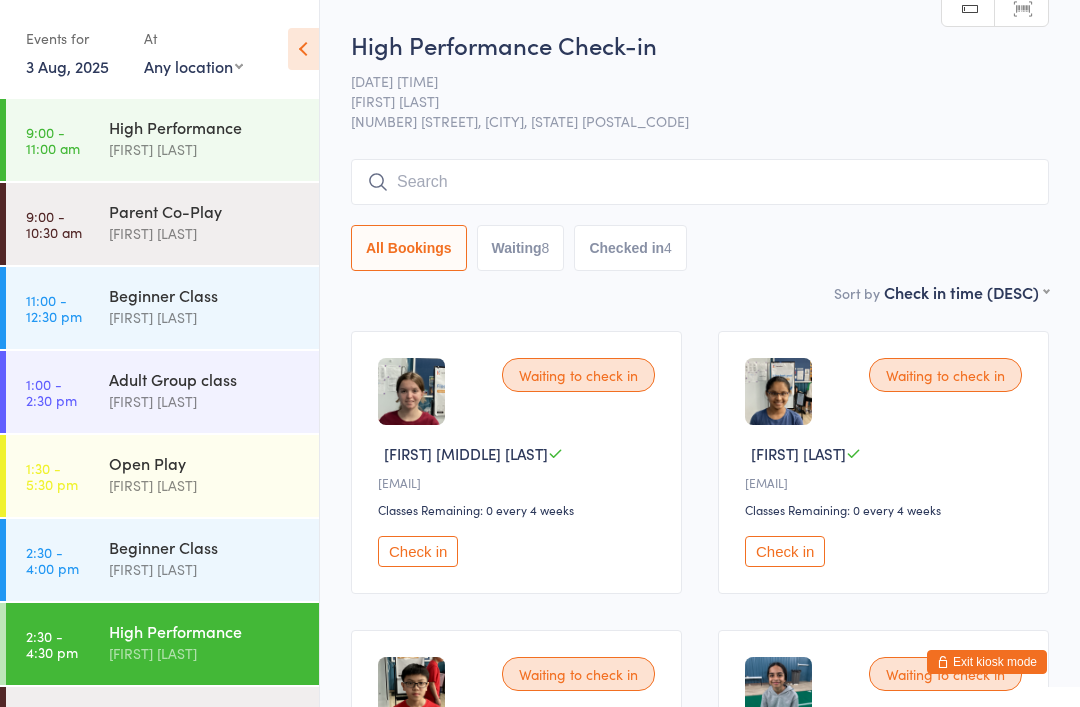 click on "Check in" at bounding box center [785, 551] 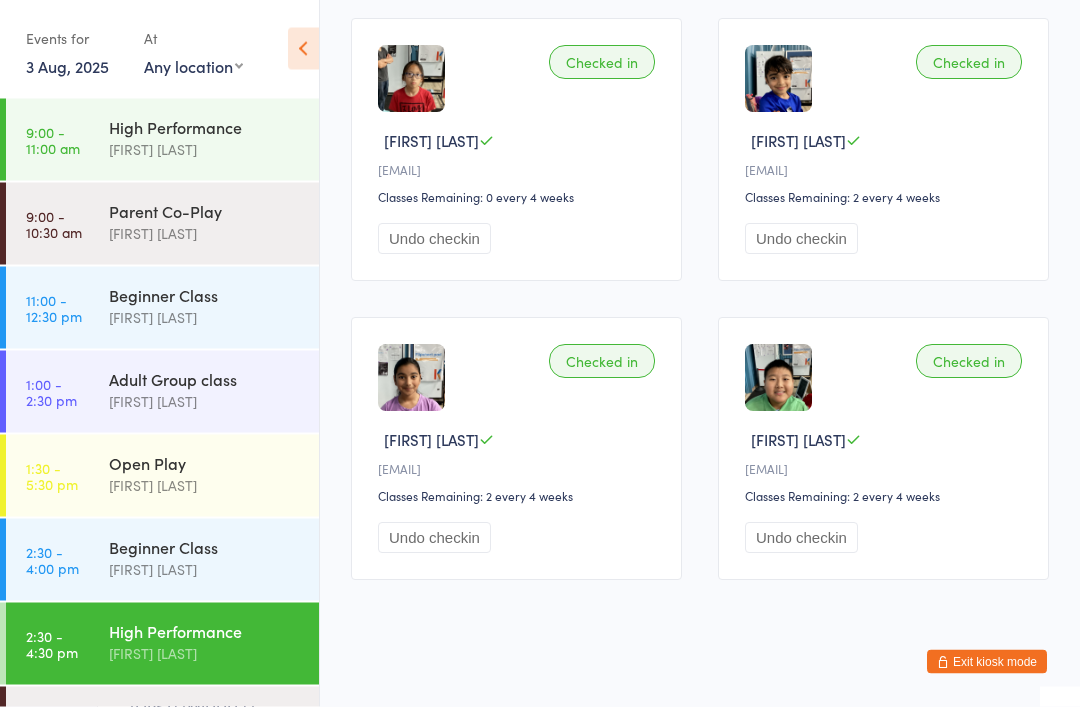 scroll, scrollTop: 1512, scrollLeft: 0, axis: vertical 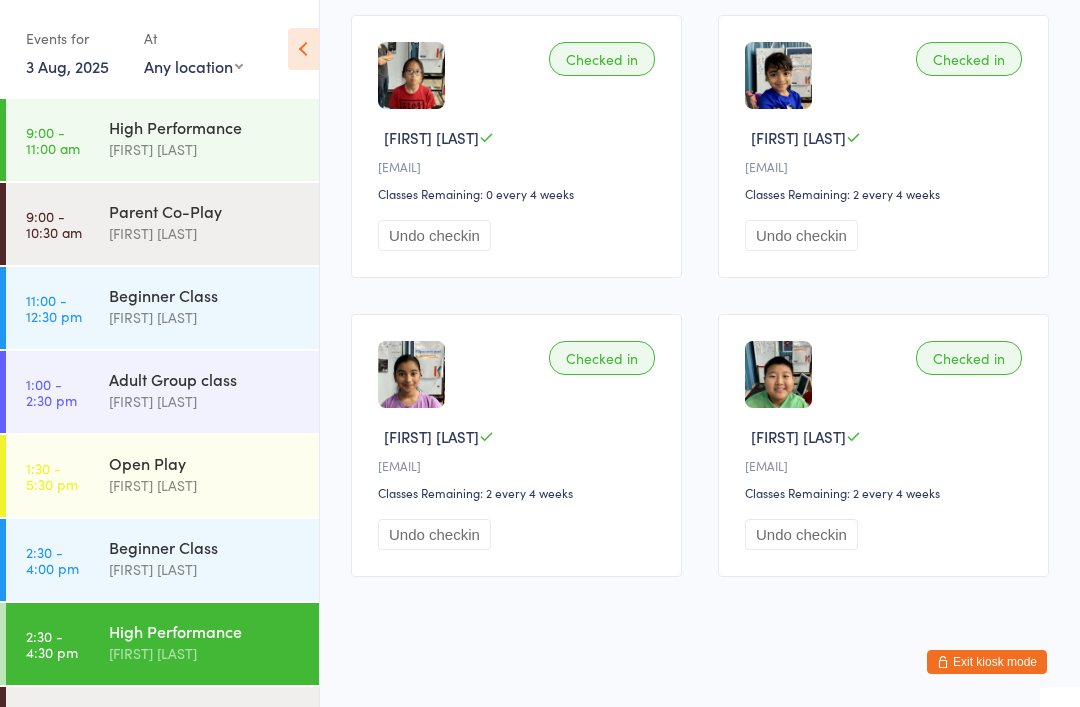 click on "[FIRST] [LAST]" at bounding box center [205, 569] 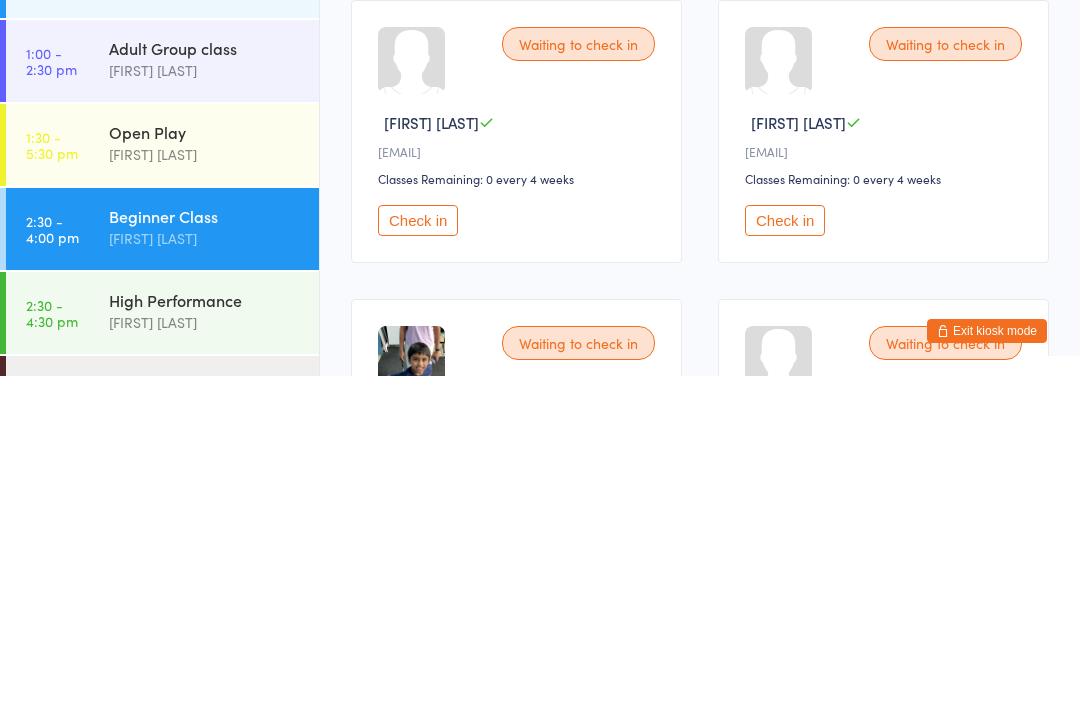 click on "Check in" at bounding box center [785, 551] 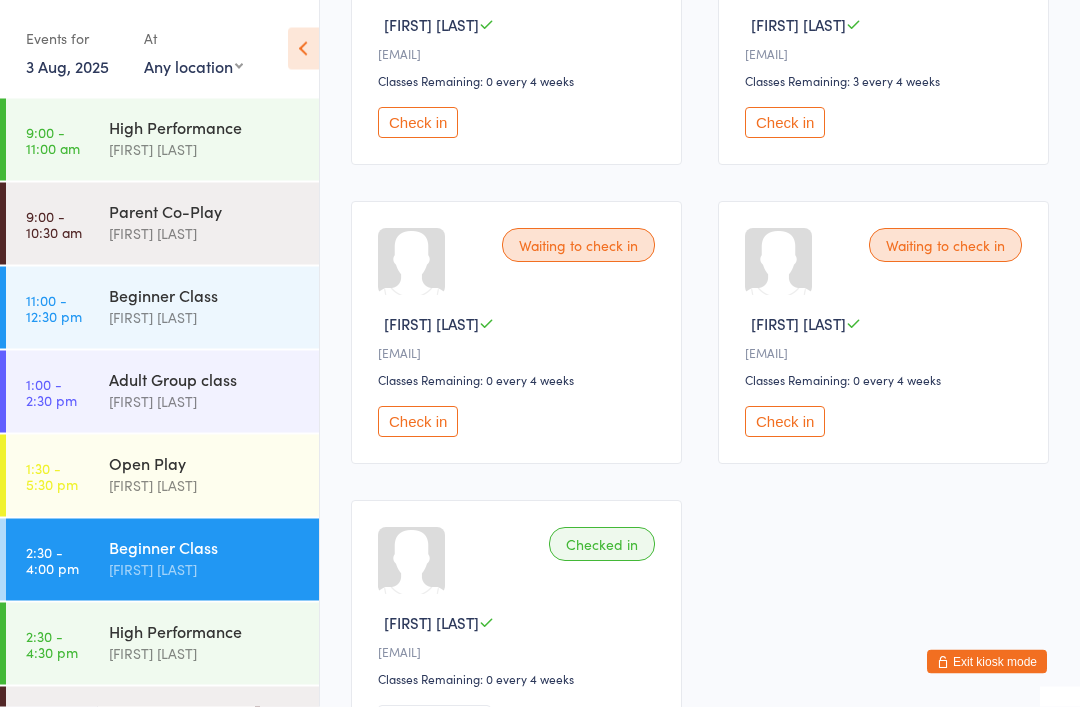 scroll, scrollTop: 473, scrollLeft: 0, axis: vertical 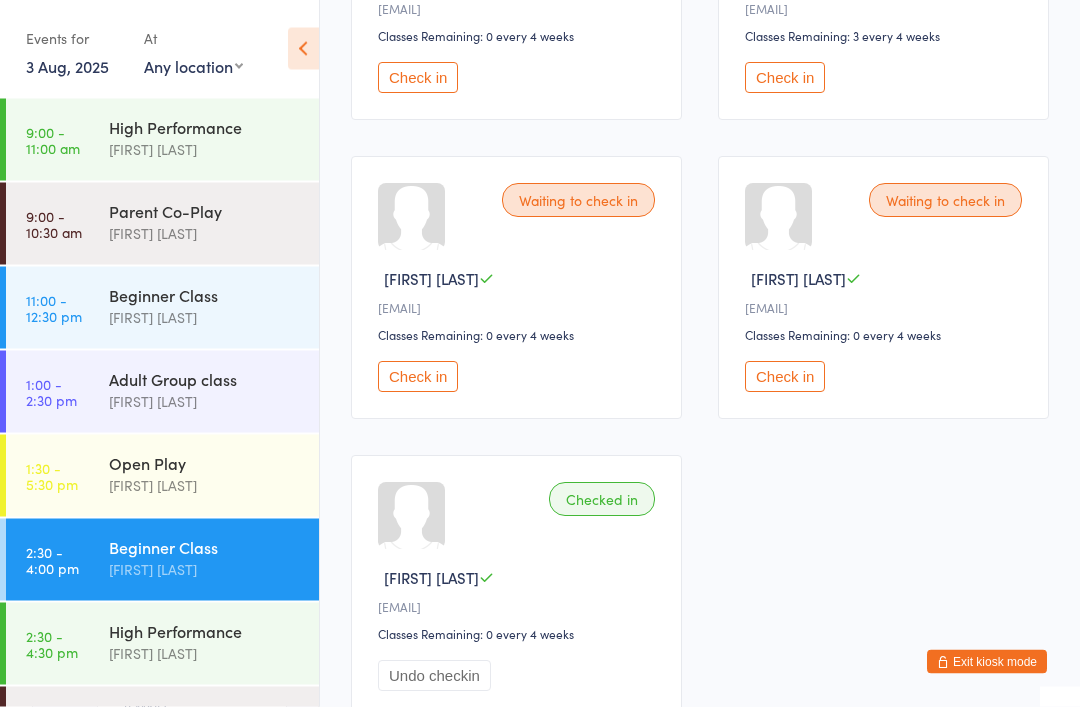 click on "Checked in [FIRST] [LAST] [EMAIL] Classes Remaining: 0 every 4 weeks Undo checkin" at bounding box center [516, 587] 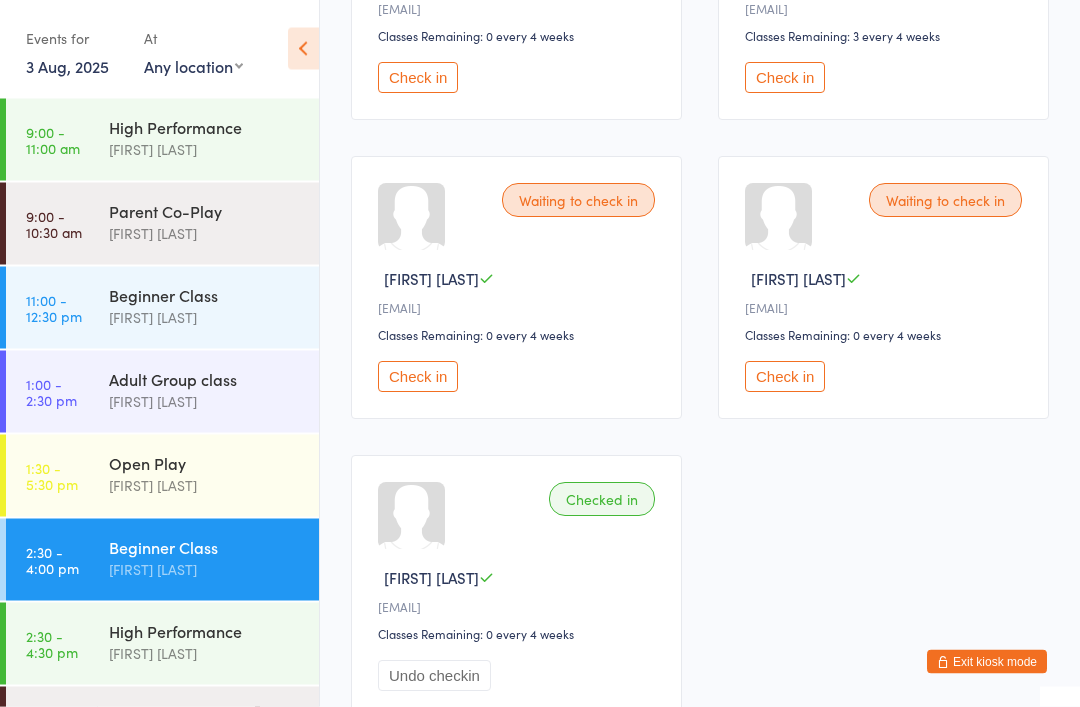 scroll, scrollTop: 474, scrollLeft: 0, axis: vertical 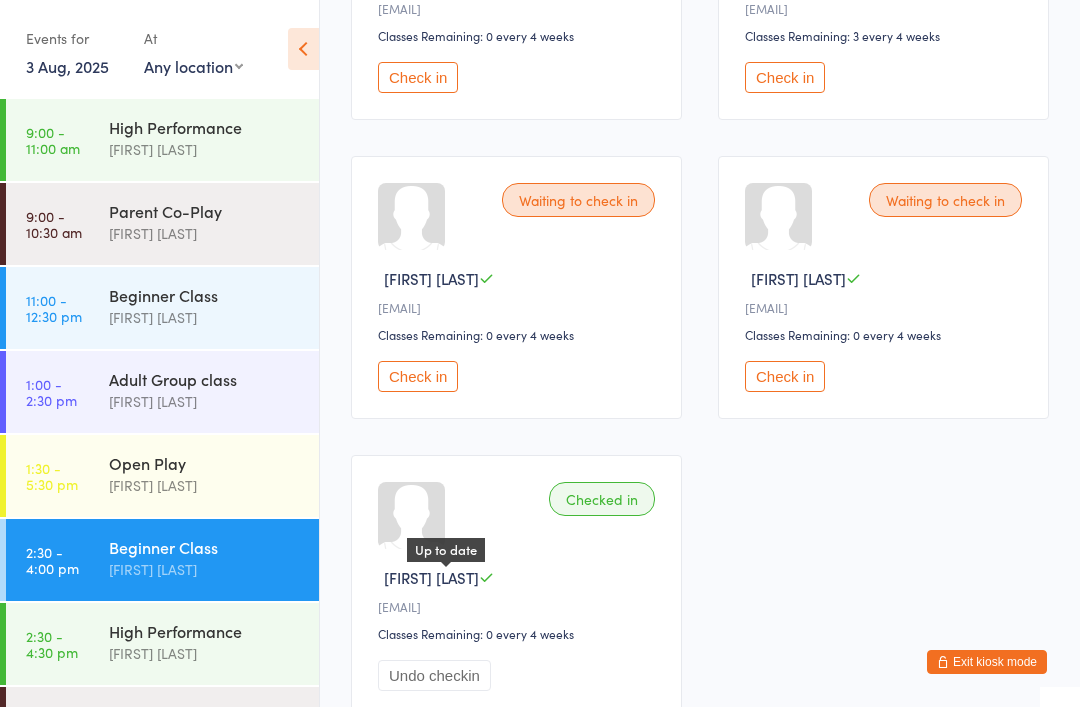 click at bounding box center (486, 577) 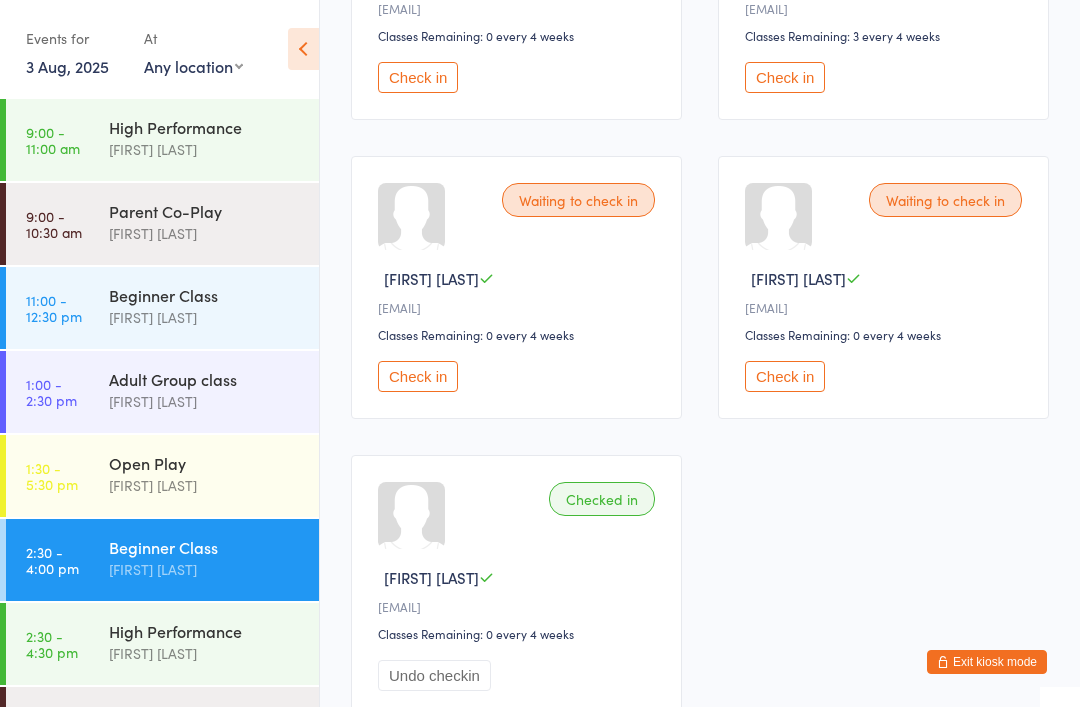 click at bounding box center (411, 515) 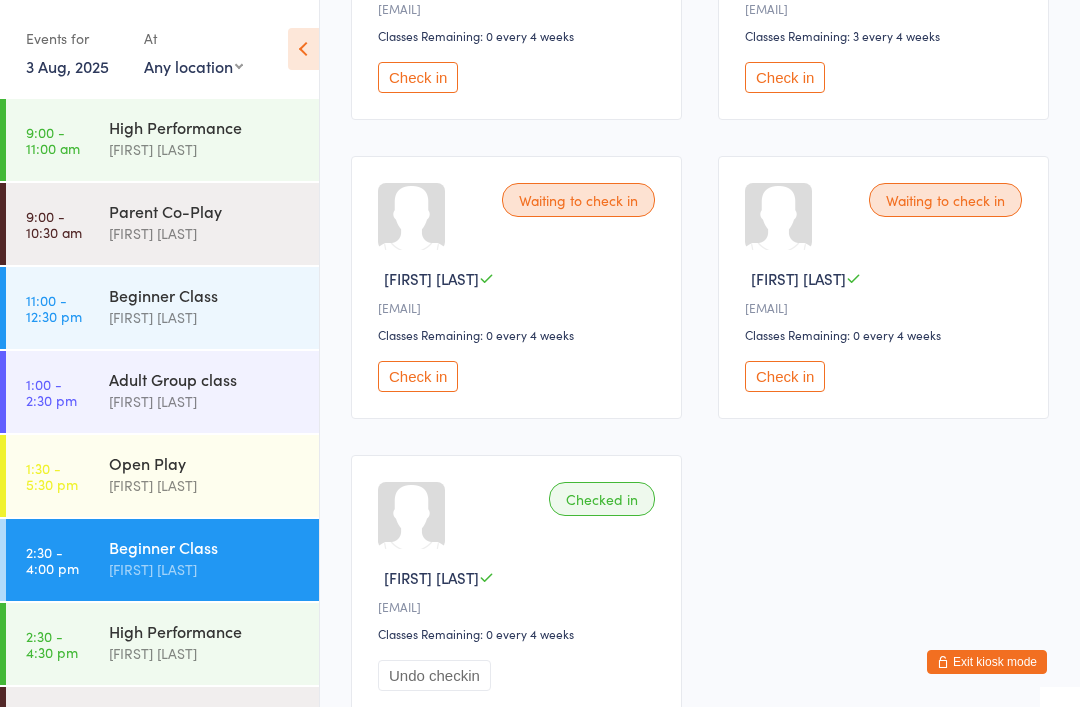 click on "High Performance" at bounding box center [205, 631] 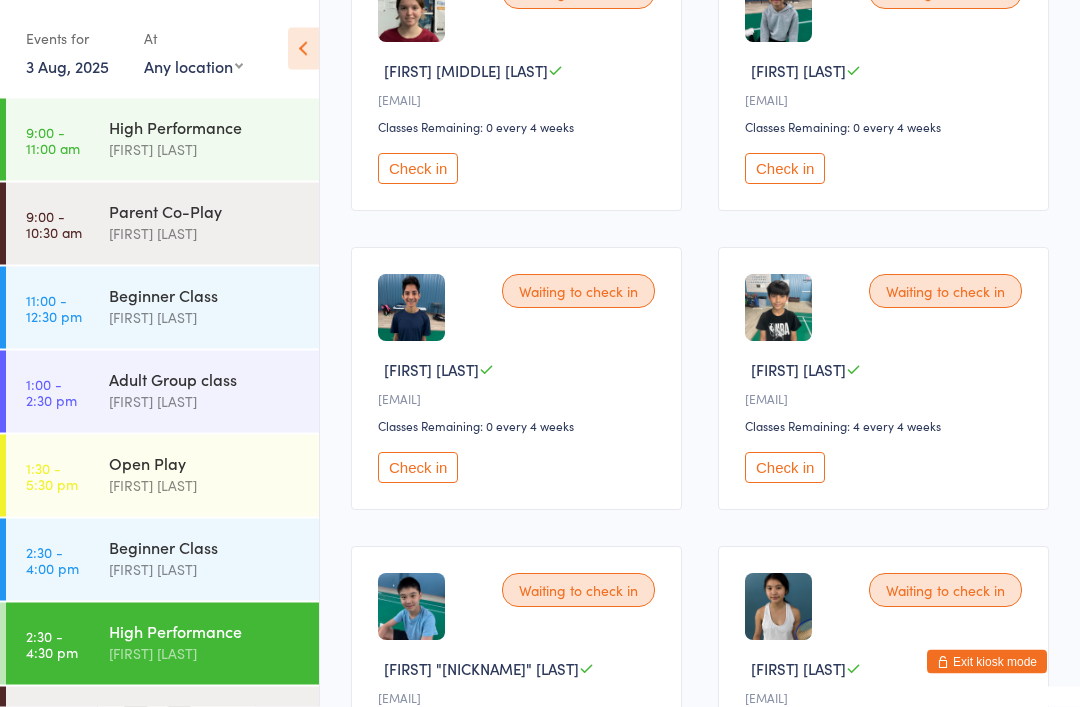 scroll, scrollTop: 383, scrollLeft: 0, axis: vertical 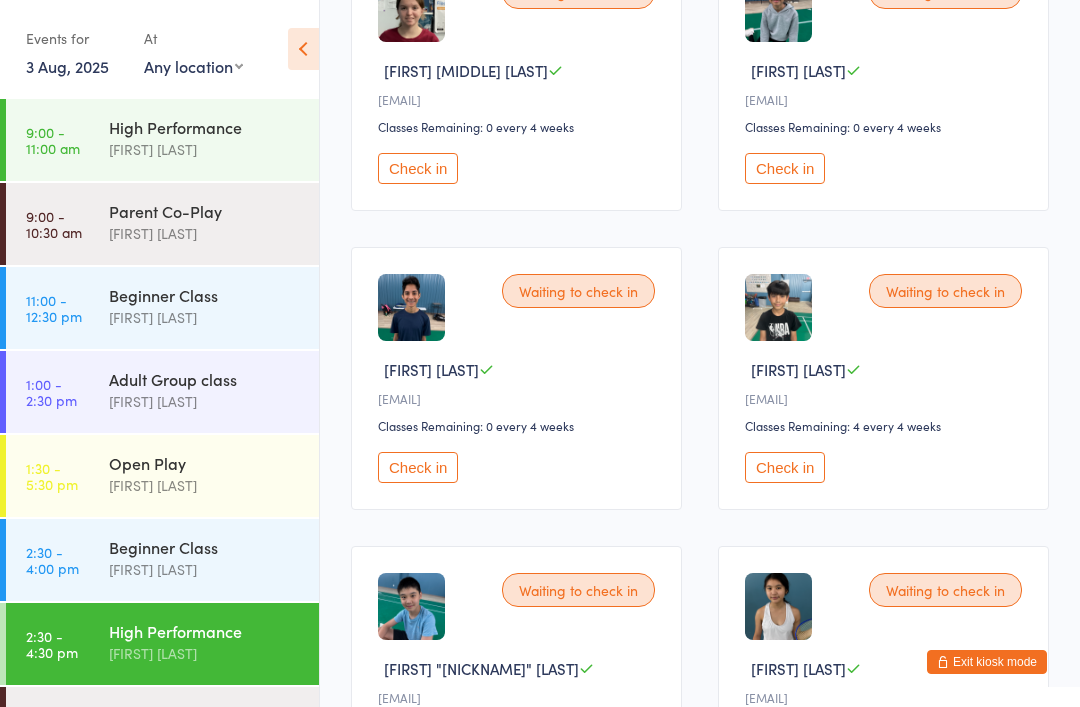 click on "Check in" at bounding box center [418, 467] 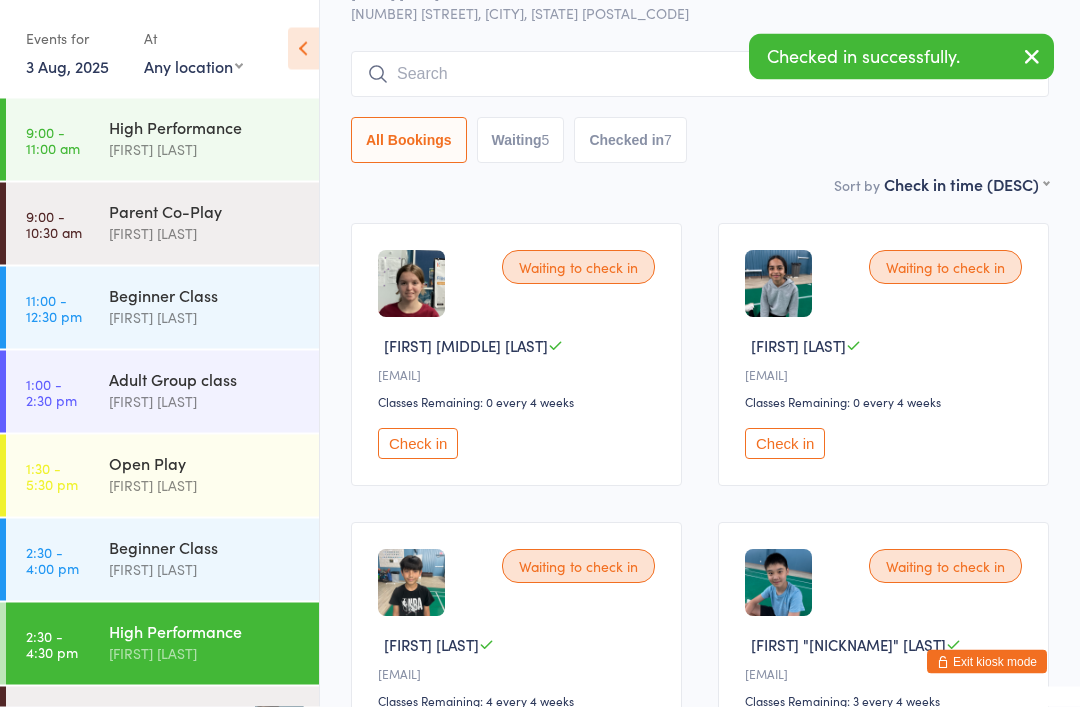 scroll, scrollTop: 108, scrollLeft: 0, axis: vertical 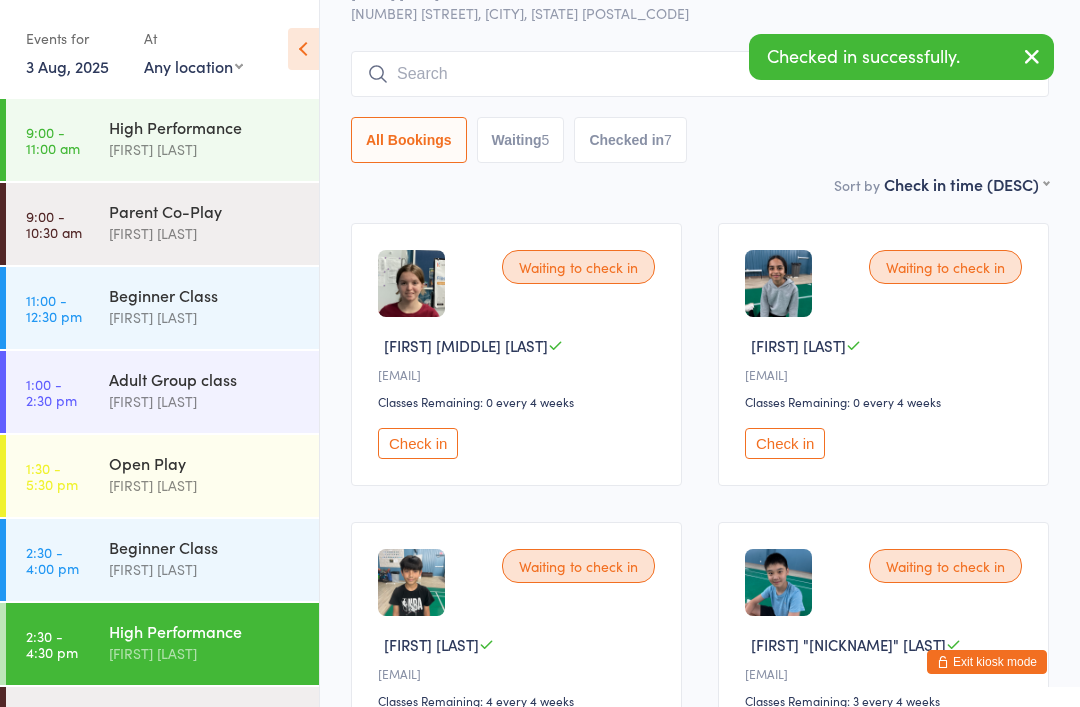 click on "Check in" at bounding box center (785, 443) 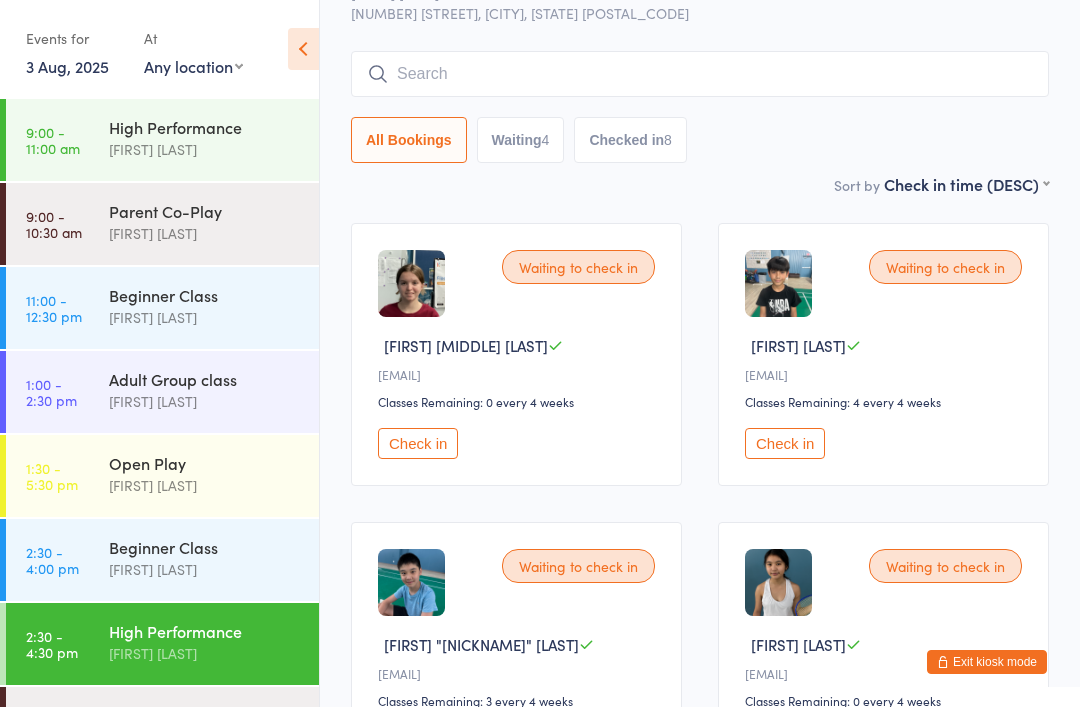 click on "Waiting to check in [FIRST] [LAST] [EMAIL] Classes Remaining: 0 every 4 weeks Check in Waiting to check in [FIRST] [LAST] [EMAIL] Classes Remaining: 4 every 4 weeks Check in Waiting to check in [FIRST] "[NICKNAME]" [LAST] [EMAIL] Classes Remaining: 3 every 4 weeks Check in Waiting to check in [FIRST] [LAST] [EMAIL] Classes Remaining: 0 every 4 weeks Check in Checked in [FIRST] [LAST] [EMAIL] Classes Remaining: 0 every 4 weeks Undo checkin Checked in [FIRST] [LAST] [EMAIL] Classes Remaining: 0 every 4 weeks Undo checkin Checked in [FIRST] [LAST] [EMAIL] Classes Remaining: 0 every 4 weeks Undo checkin Checked in [FIRST] [LAST] [EMAIL] Classes Remaining: 0 every 4 weeks Undo checkin Checked in [FIRST] [LAST] [EMAIL] Classes Remaining: 0 every 4 weeks" at bounding box center (700, 1102) 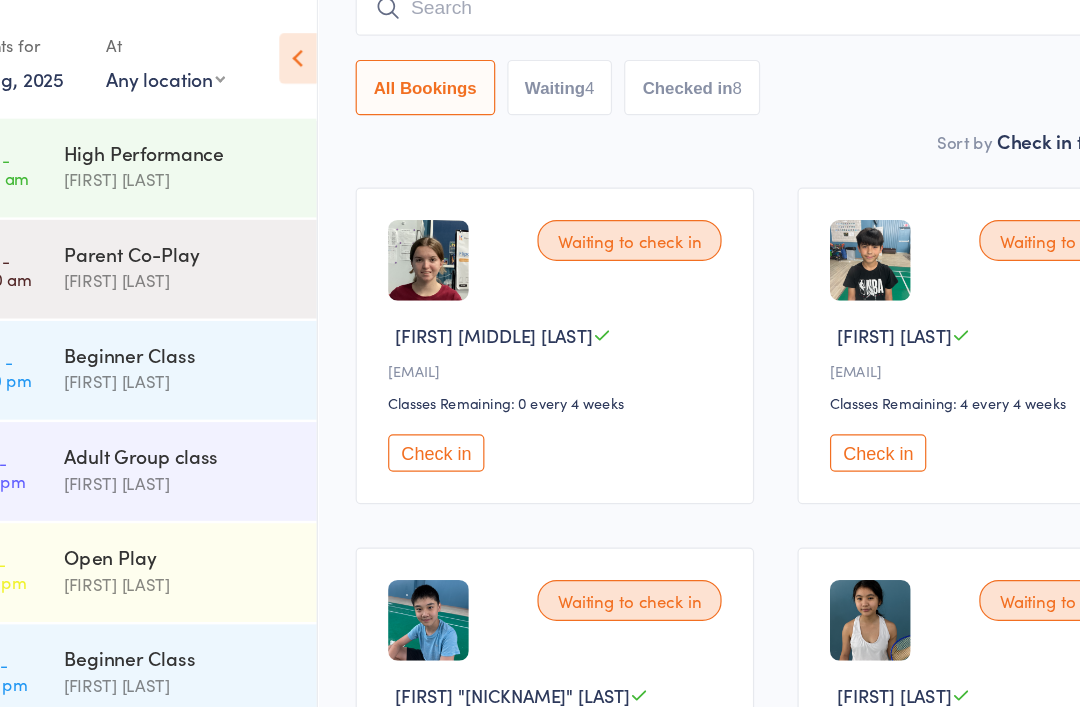 scroll, scrollTop: 150, scrollLeft: 0, axis: vertical 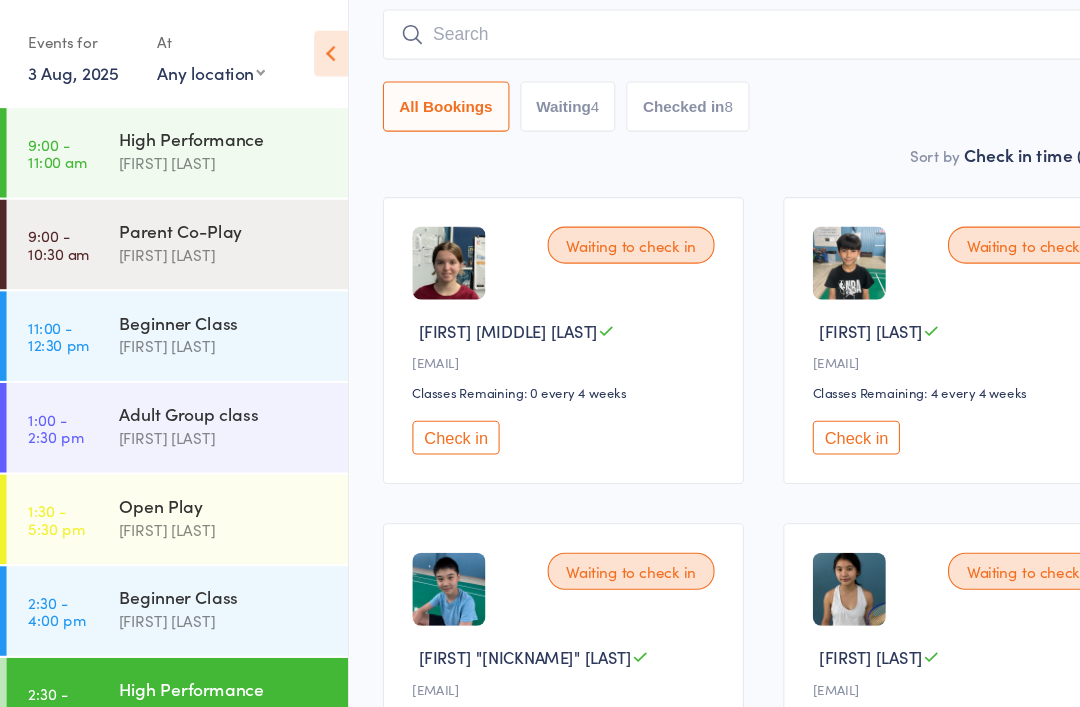 click on "Beginner Class" at bounding box center [205, 547] 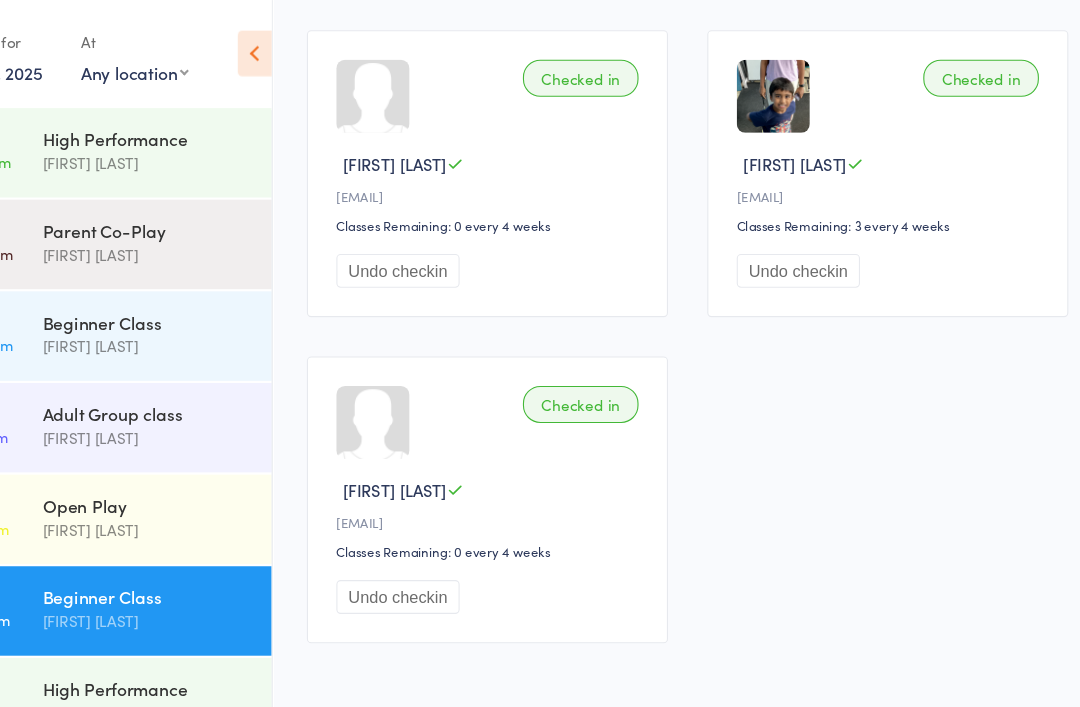 scroll, scrollTop: 602, scrollLeft: 0, axis: vertical 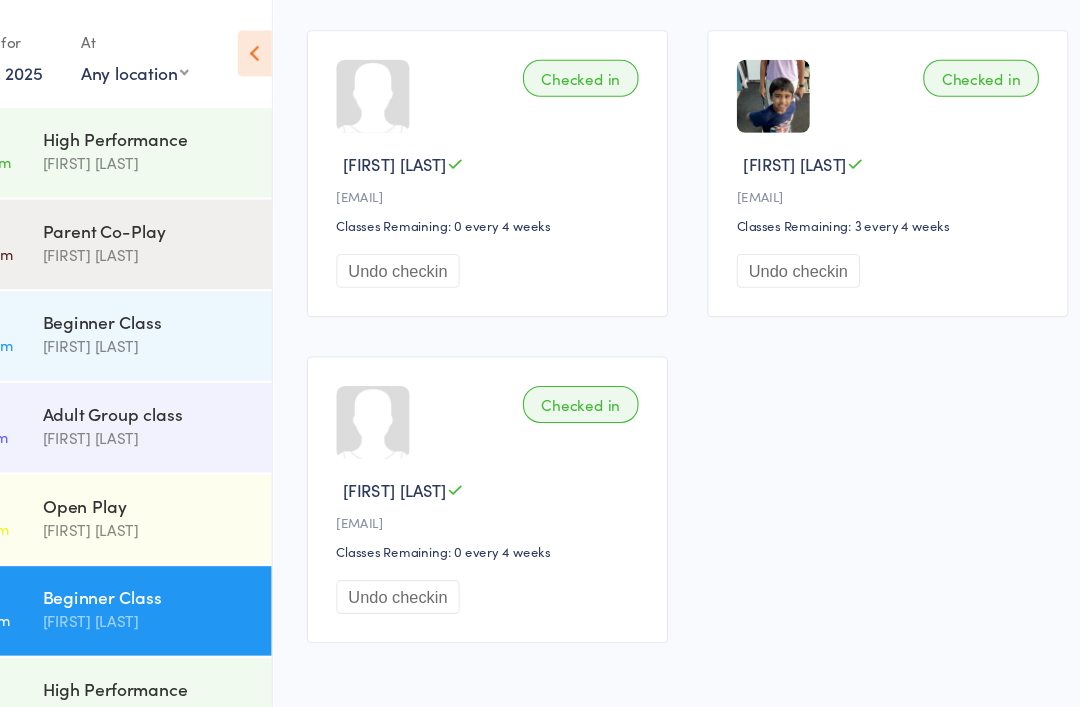 click on "Open Play" at bounding box center (205, 463) 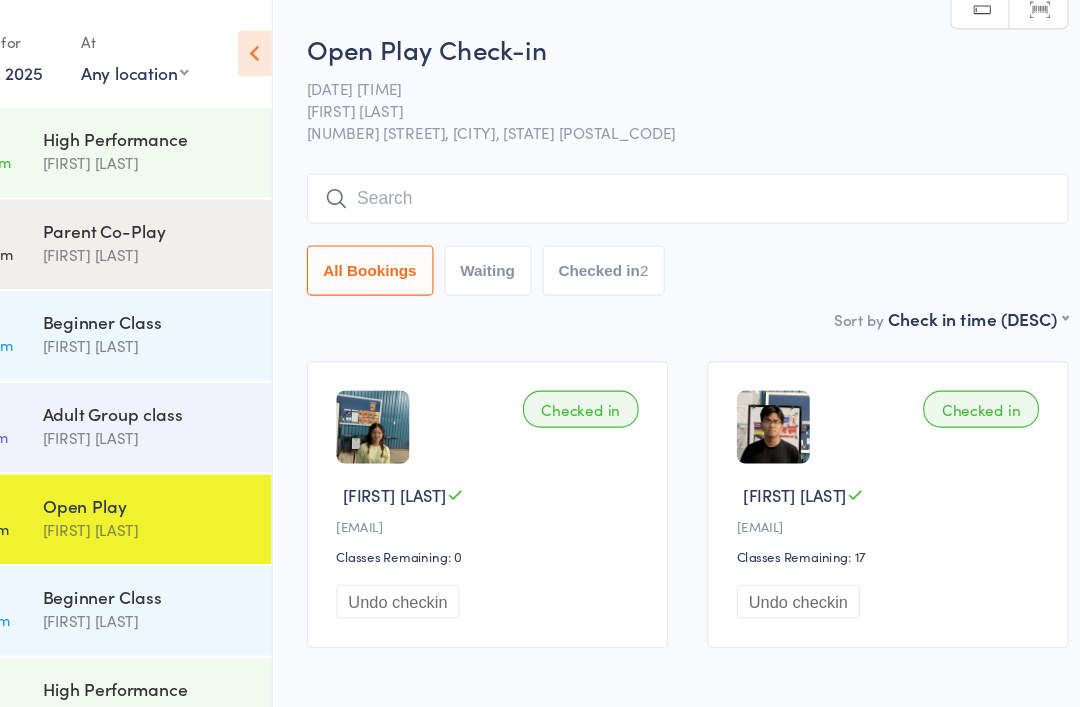 click on "Beginner Class" at bounding box center [205, 547] 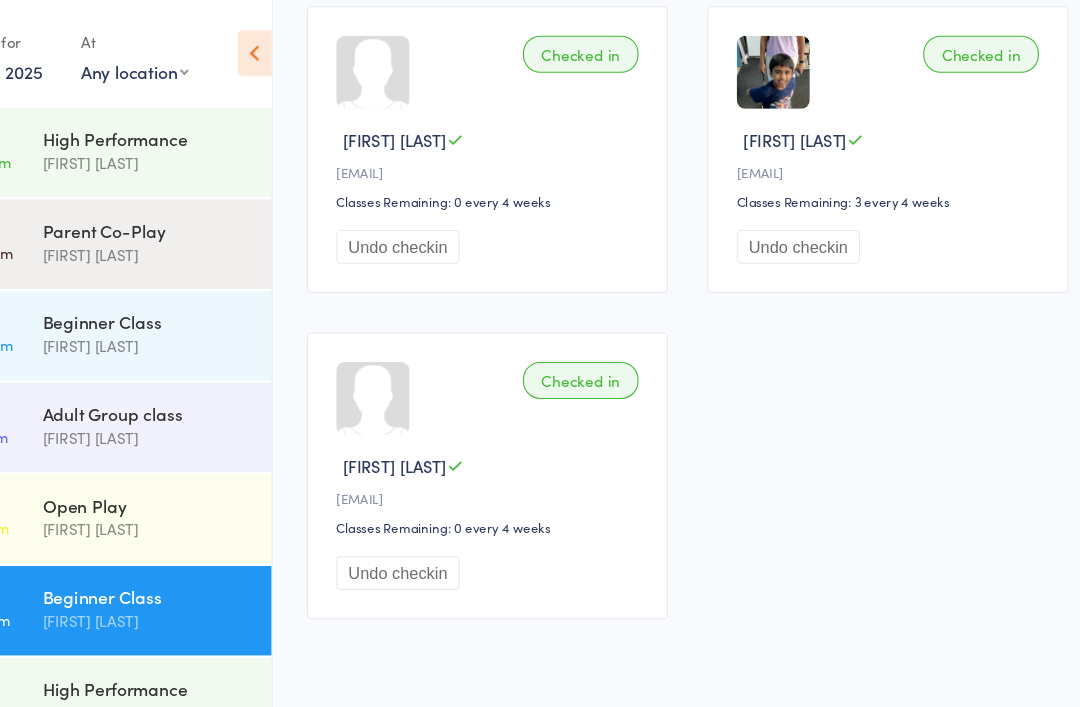 scroll, scrollTop: 640, scrollLeft: 0, axis: vertical 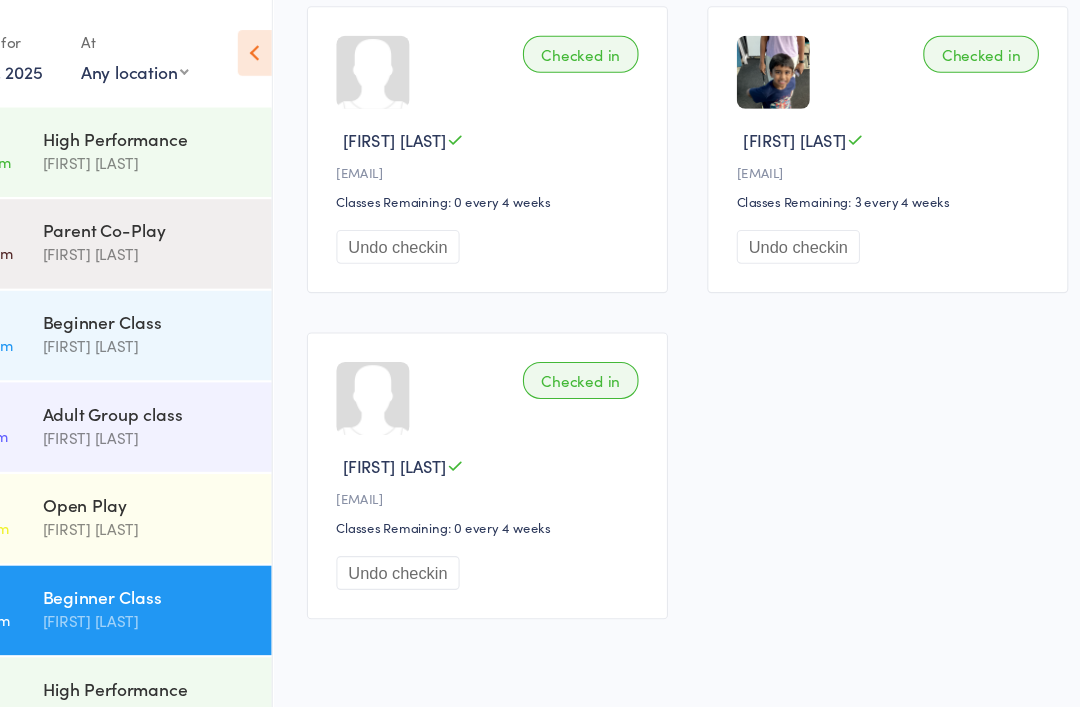click on "High Performance" at bounding box center (205, 631) 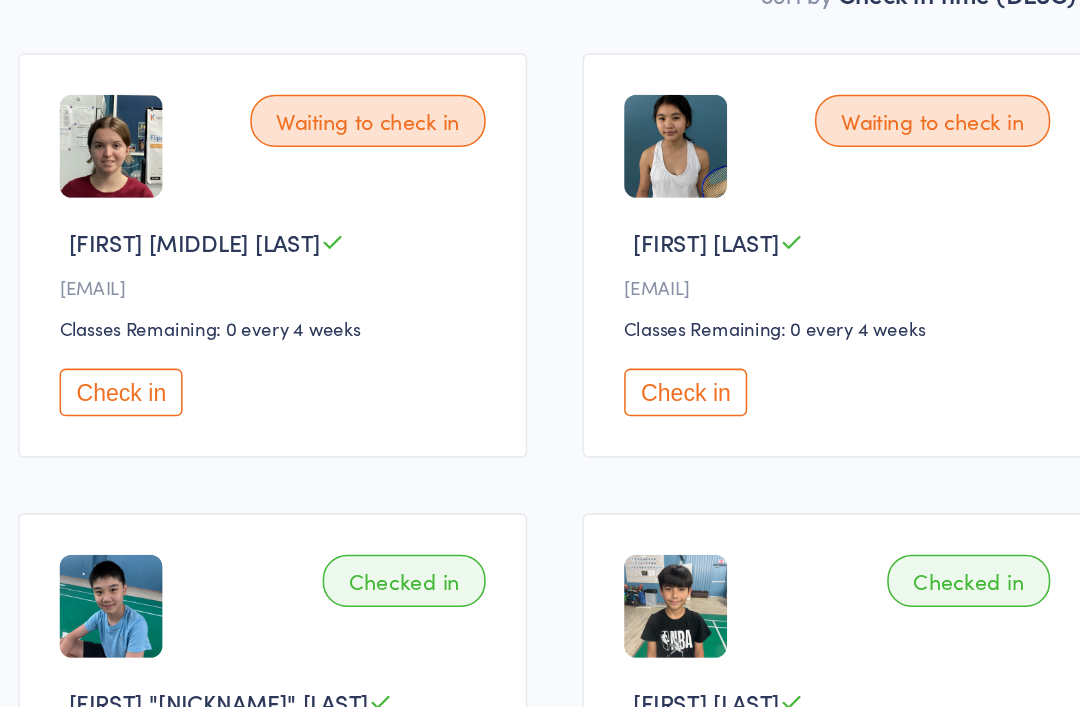scroll, scrollTop: 0, scrollLeft: 0, axis: both 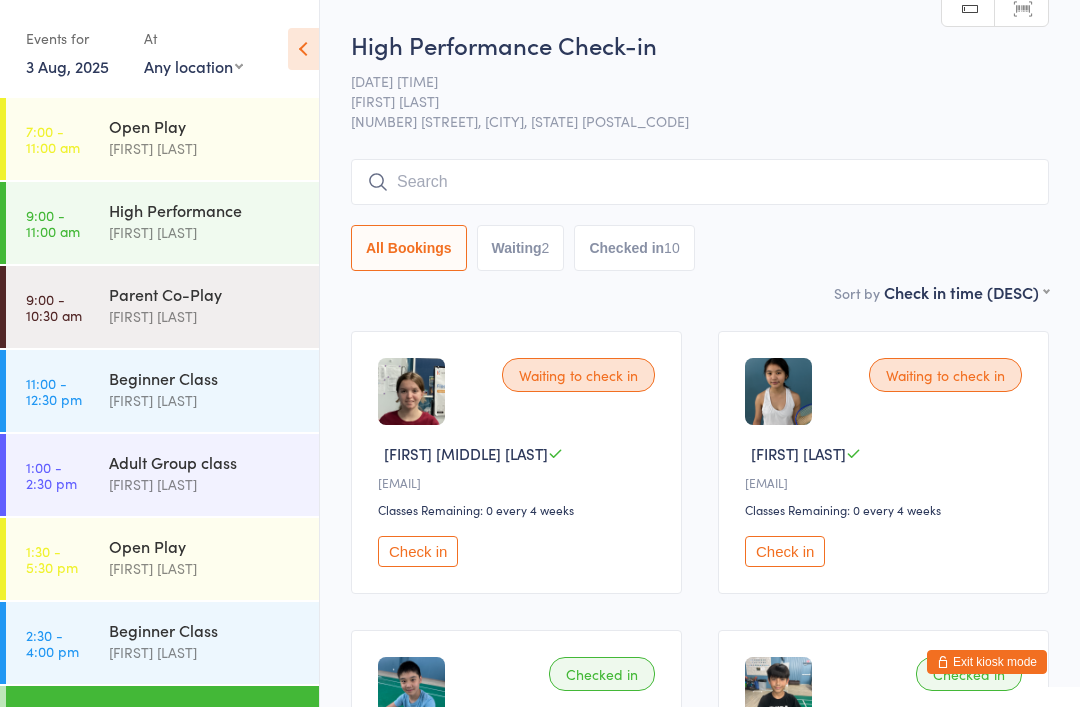 click on "Open Play" at bounding box center (205, 546) 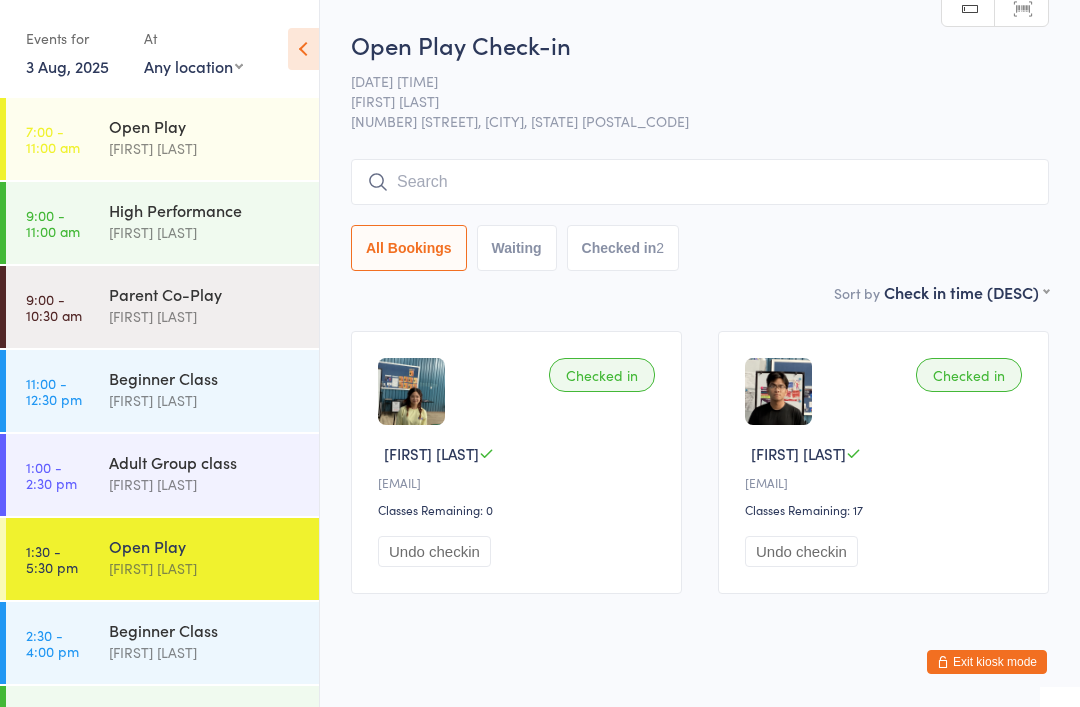 click on "[NUMBER] [STREET], [CITY], [STATE] [POSTAL_CODE]" at bounding box center [700, 121] 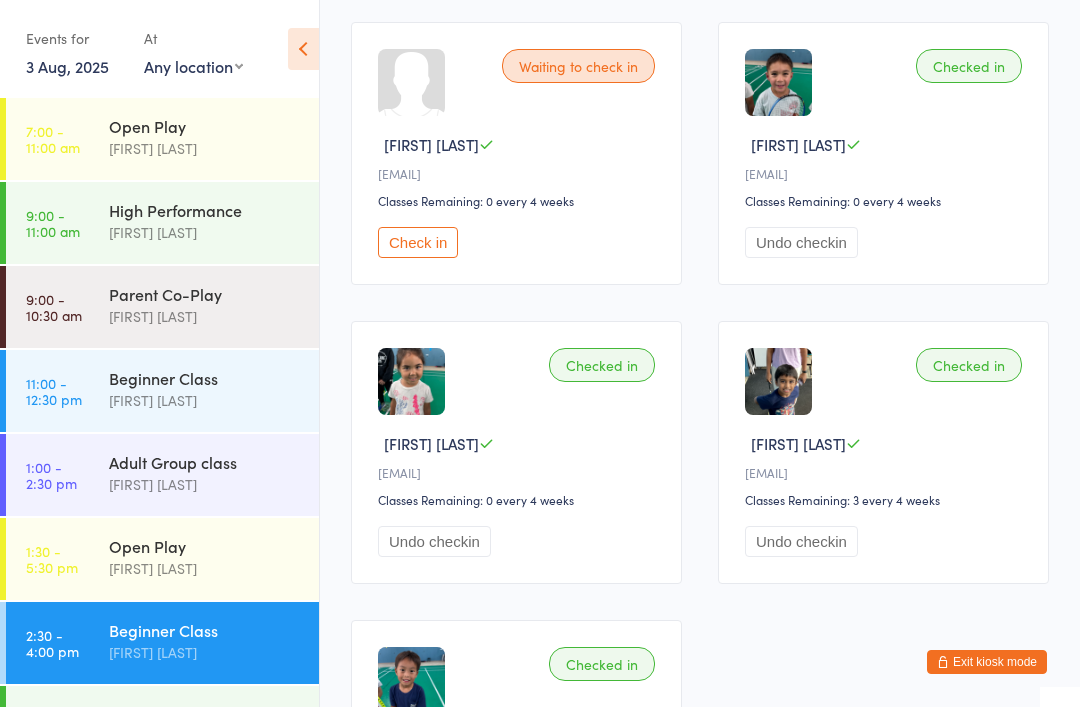 scroll, scrollTop: 311, scrollLeft: 0, axis: vertical 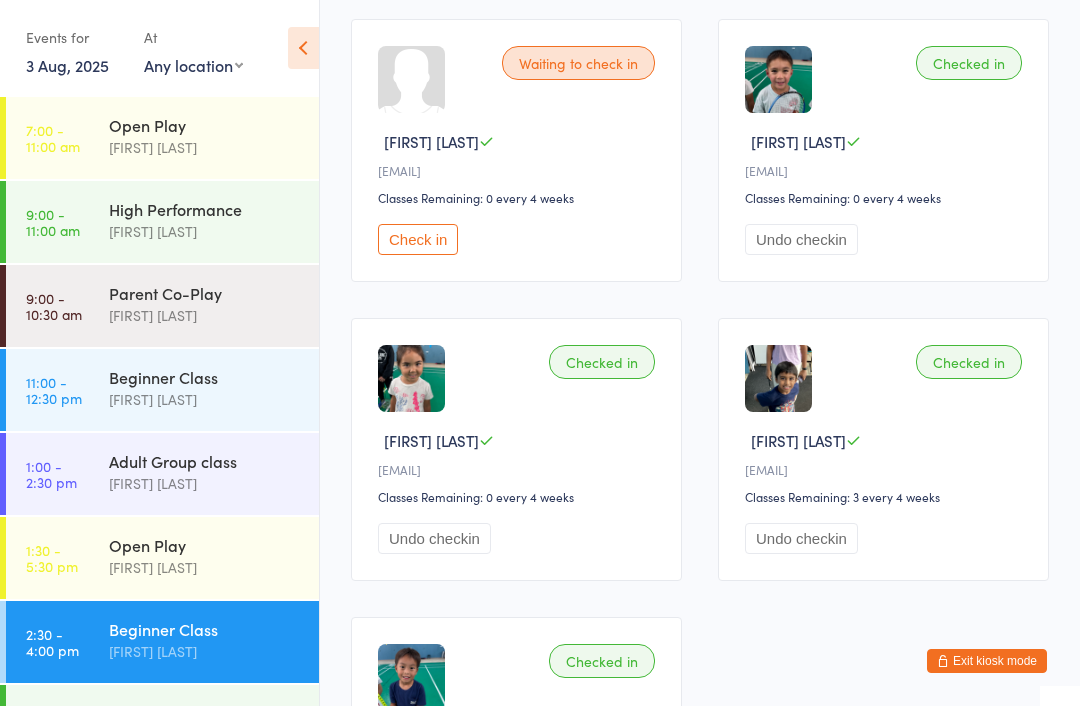 click on "[FIRST] [LAST]" at bounding box center [205, 736] 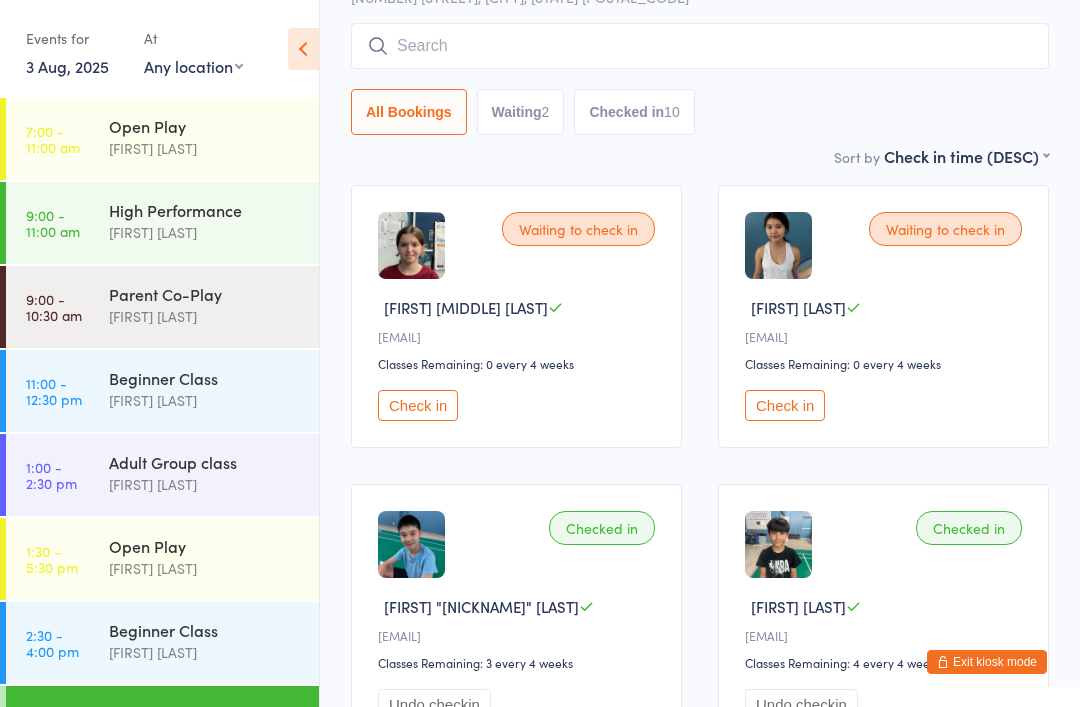 scroll, scrollTop: 0, scrollLeft: 0, axis: both 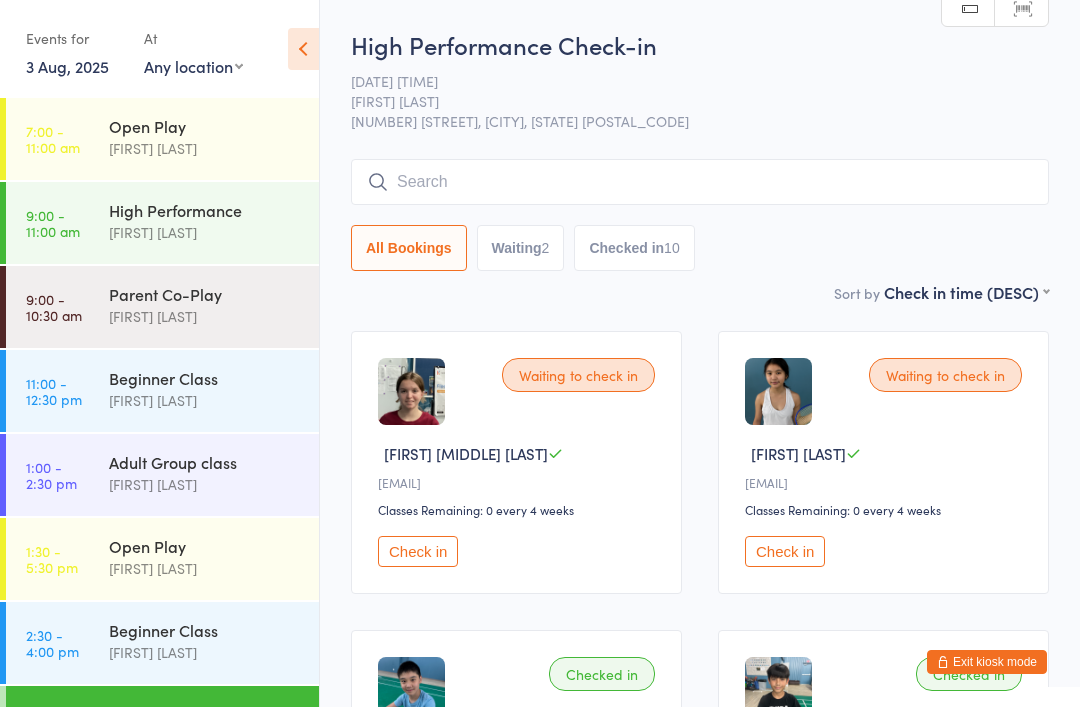 click on "High Performance Check-in [DATE] [TIME] [FIRST] [LAST] [NUMBER] [STREET], [CITY], [STATE] Manual search Scanner input All Bookings Waiting 2 Checked in 10" at bounding box center [700, 154] 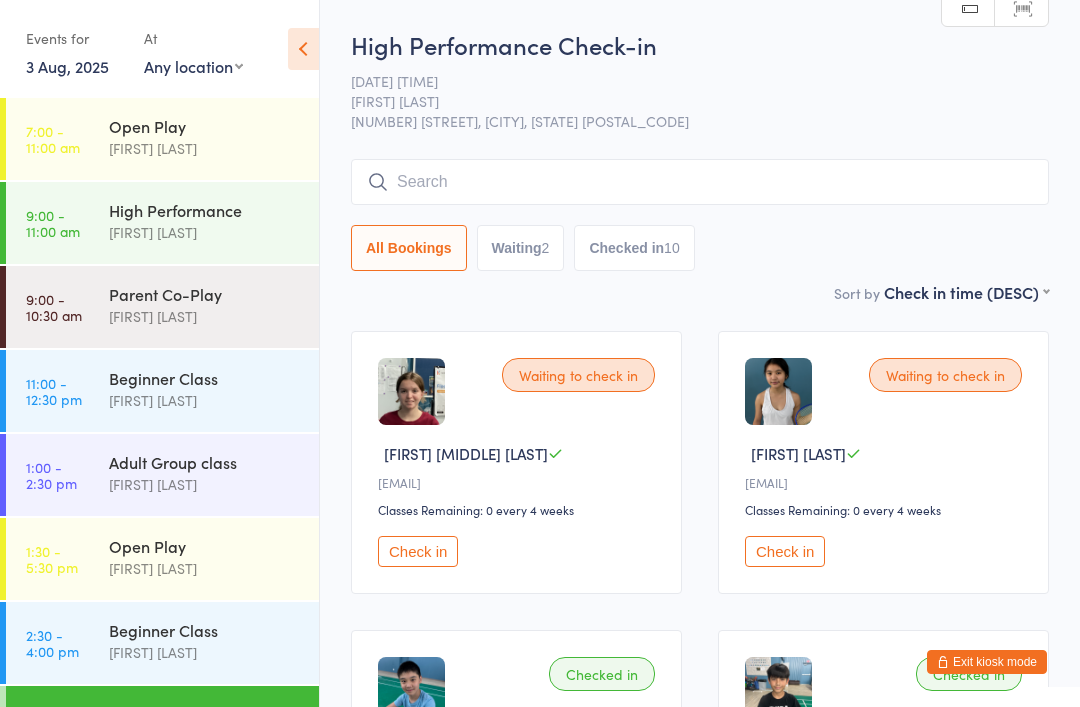 click at bounding box center [700, 182] 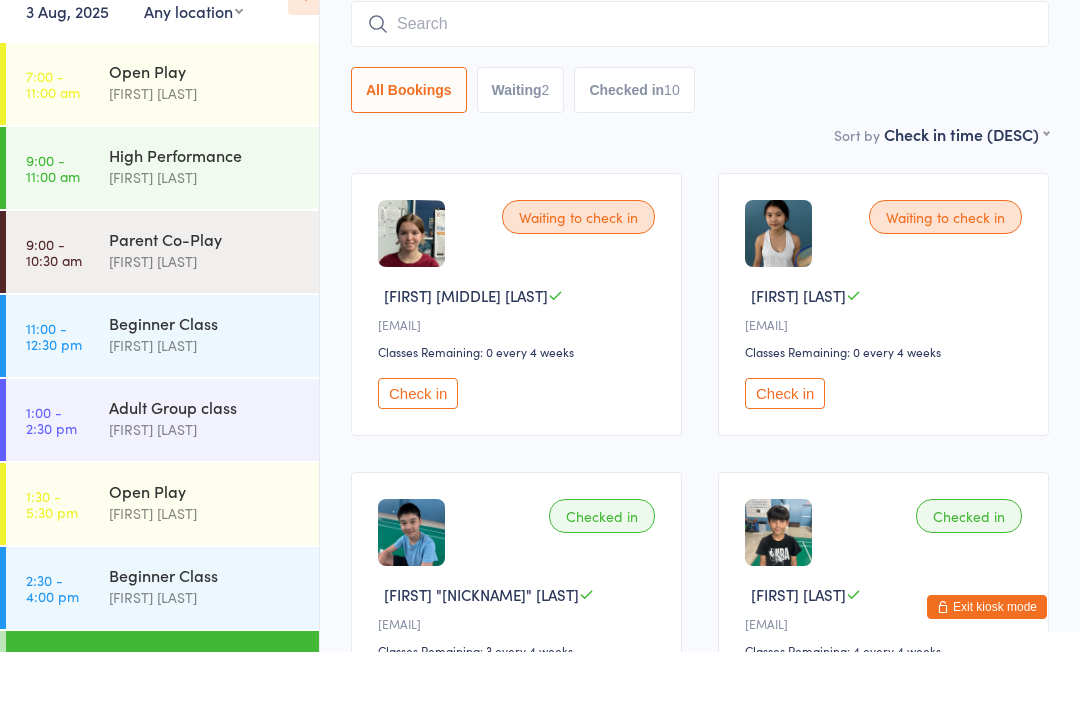 scroll, scrollTop: 106, scrollLeft: 0, axis: vertical 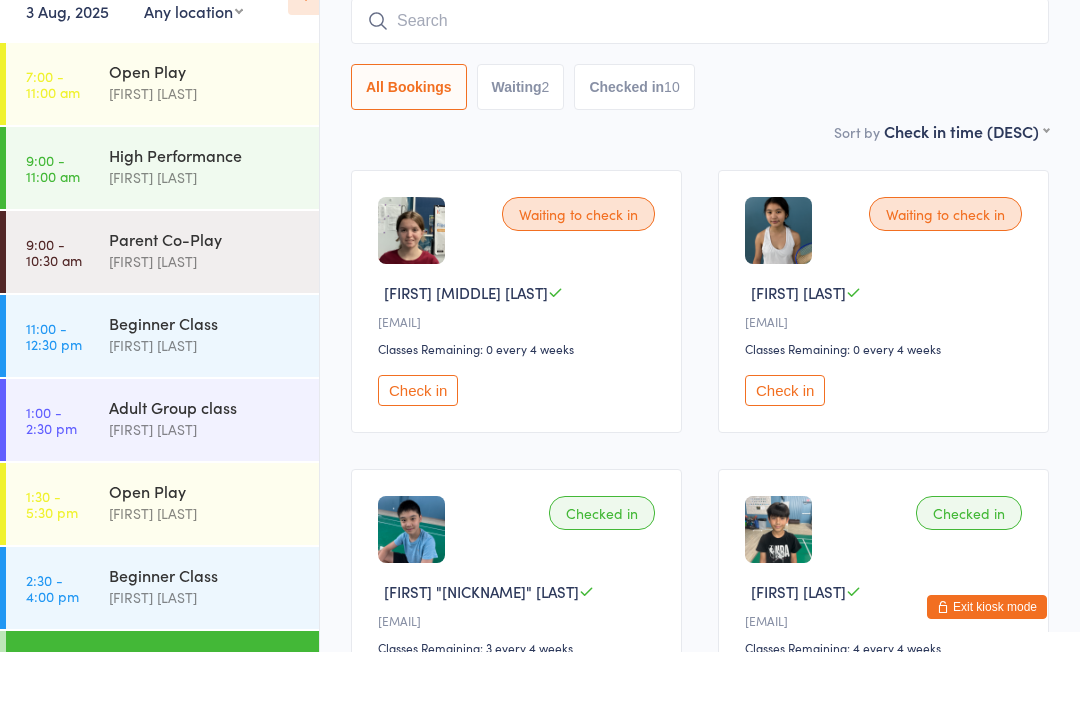 type on "H" 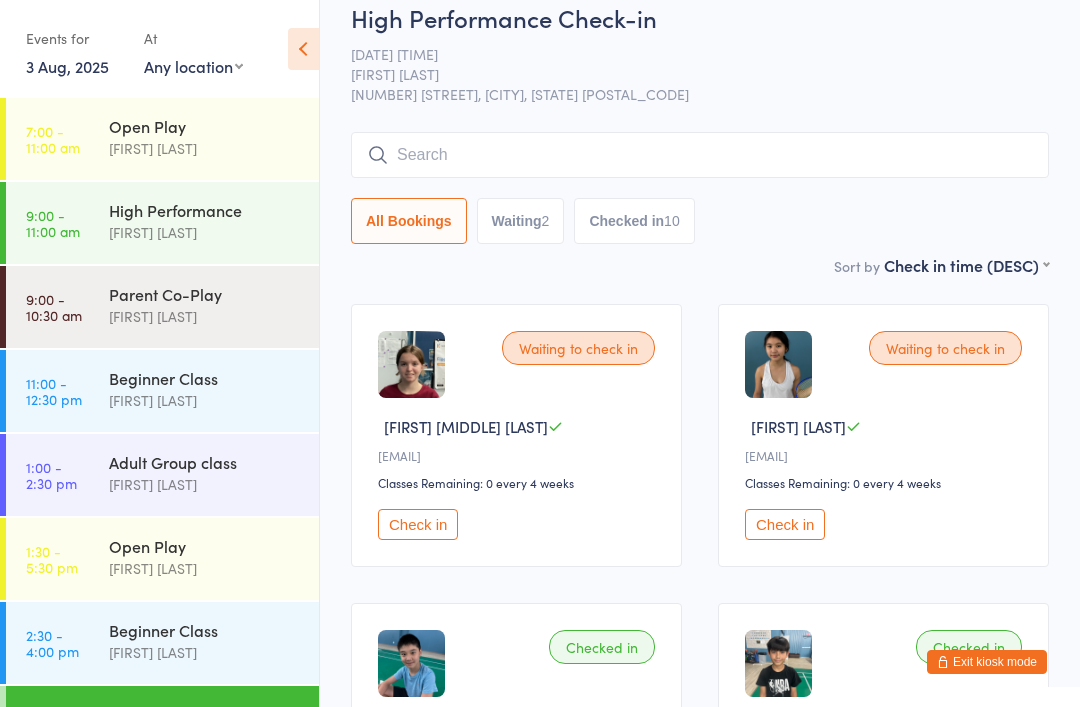 scroll, scrollTop: 0, scrollLeft: 0, axis: both 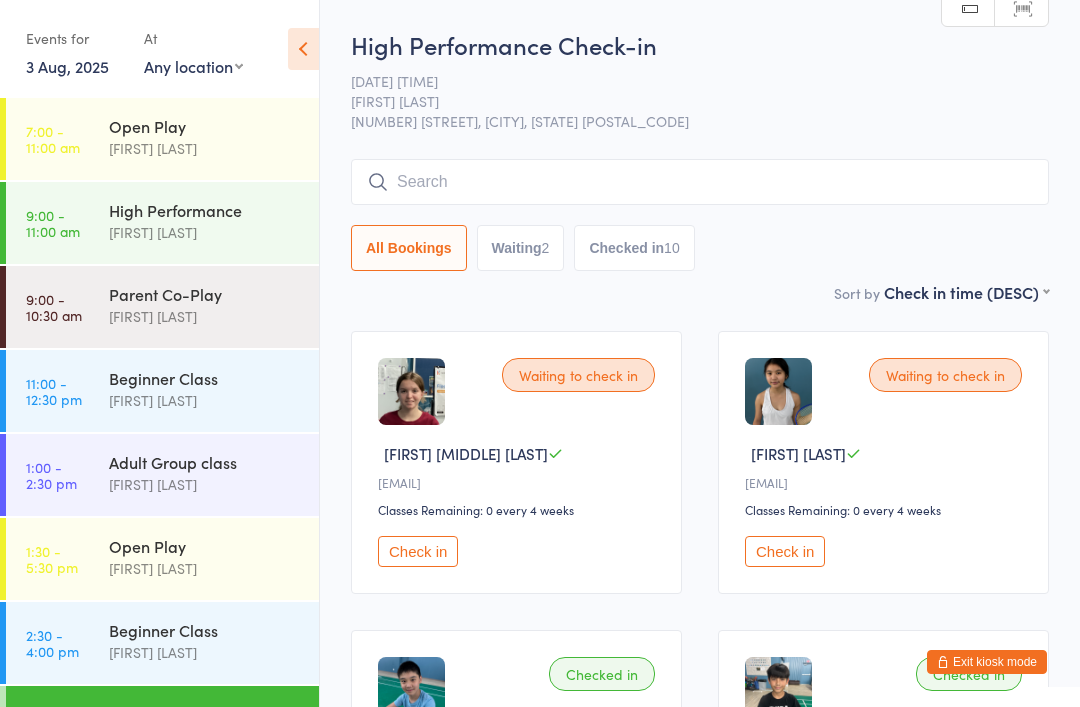 click at bounding box center [700, 182] 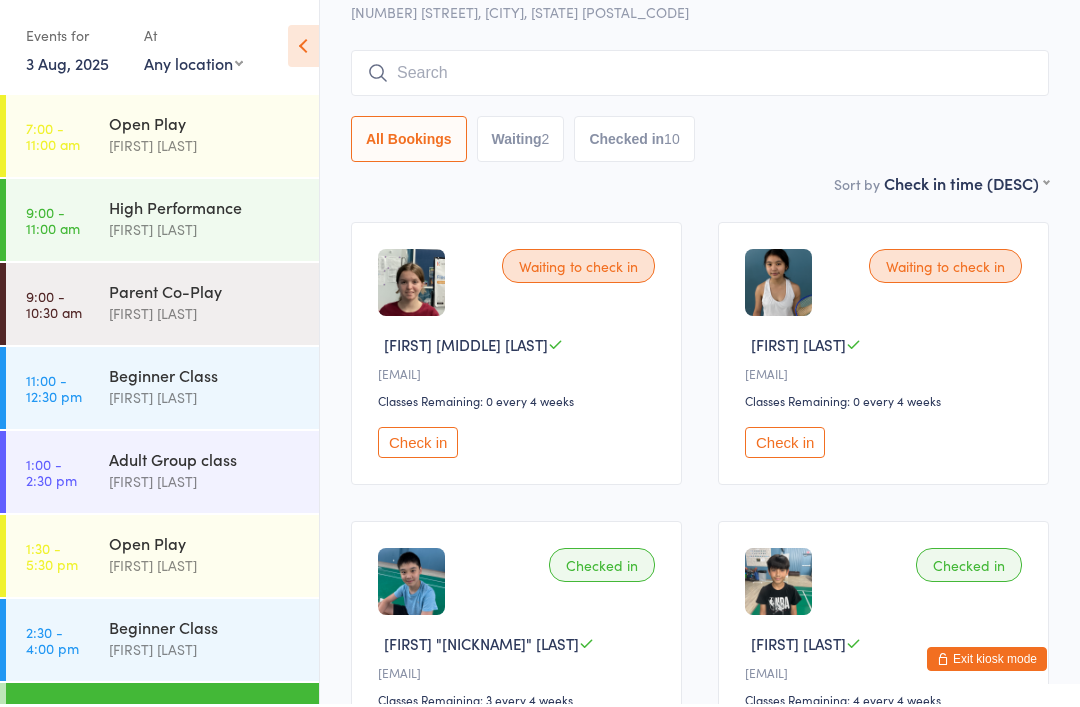 scroll, scrollTop: 0, scrollLeft: 0, axis: both 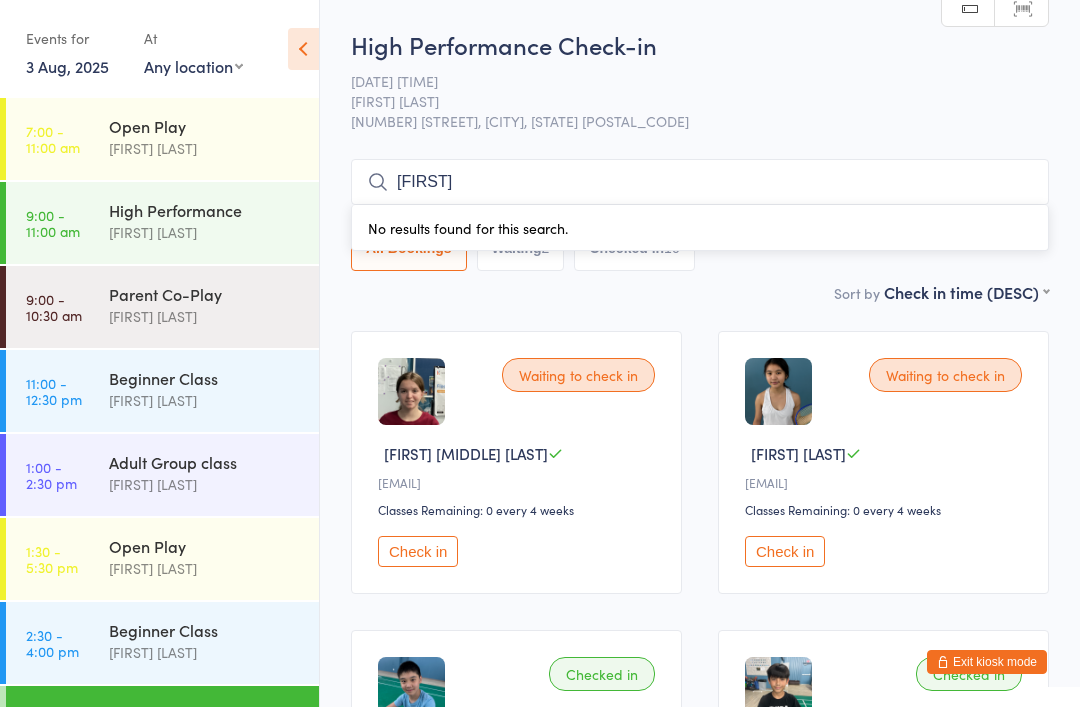 type on "U" 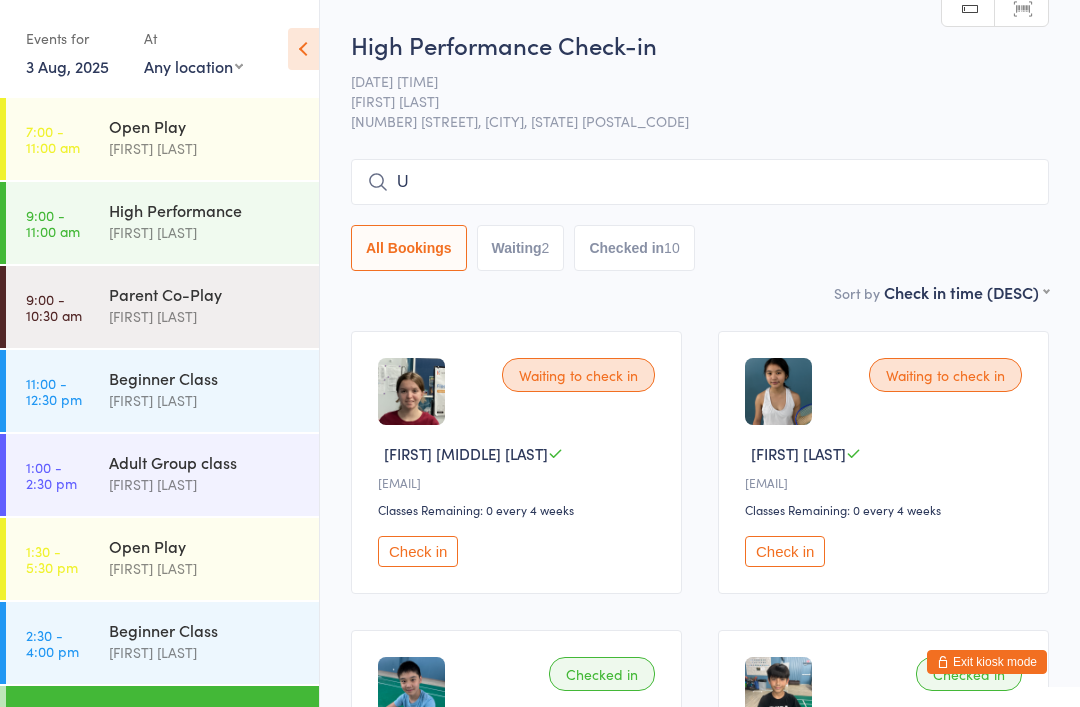 type 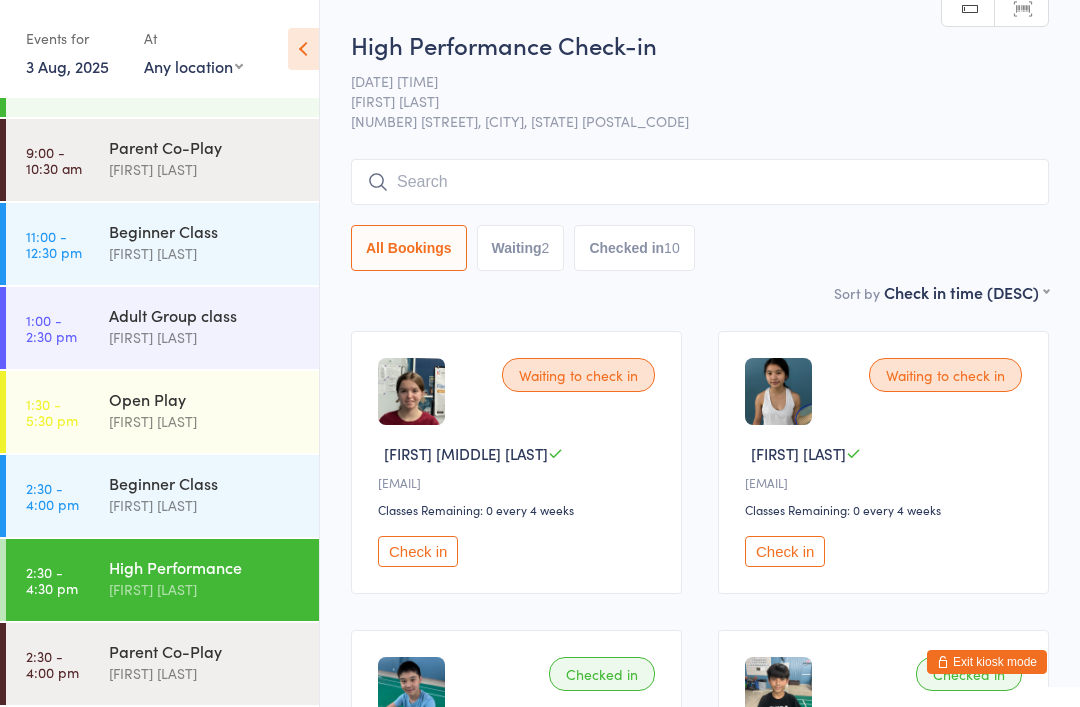 scroll, scrollTop: 147, scrollLeft: 0, axis: vertical 